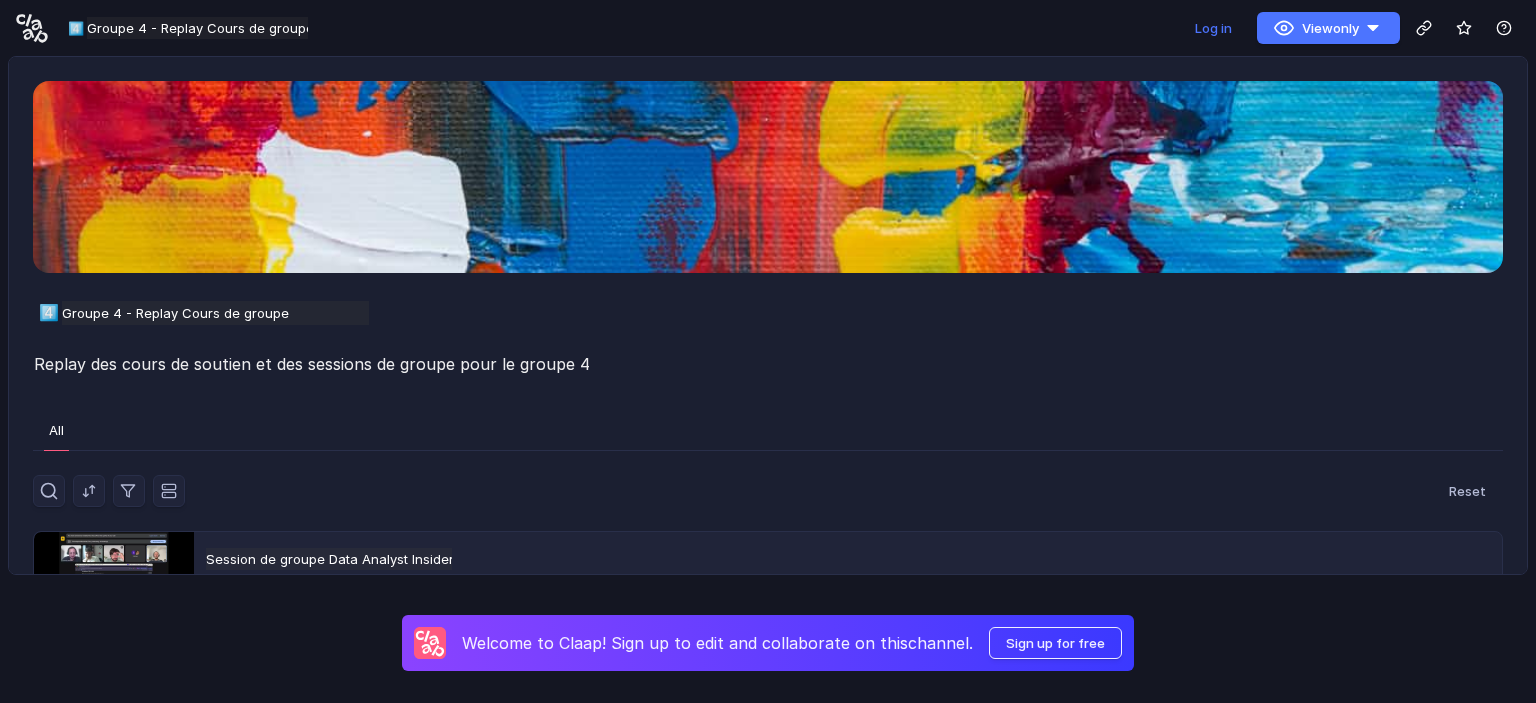 scroll, scrollTop: 0, scrollLeft: 0, axis: both 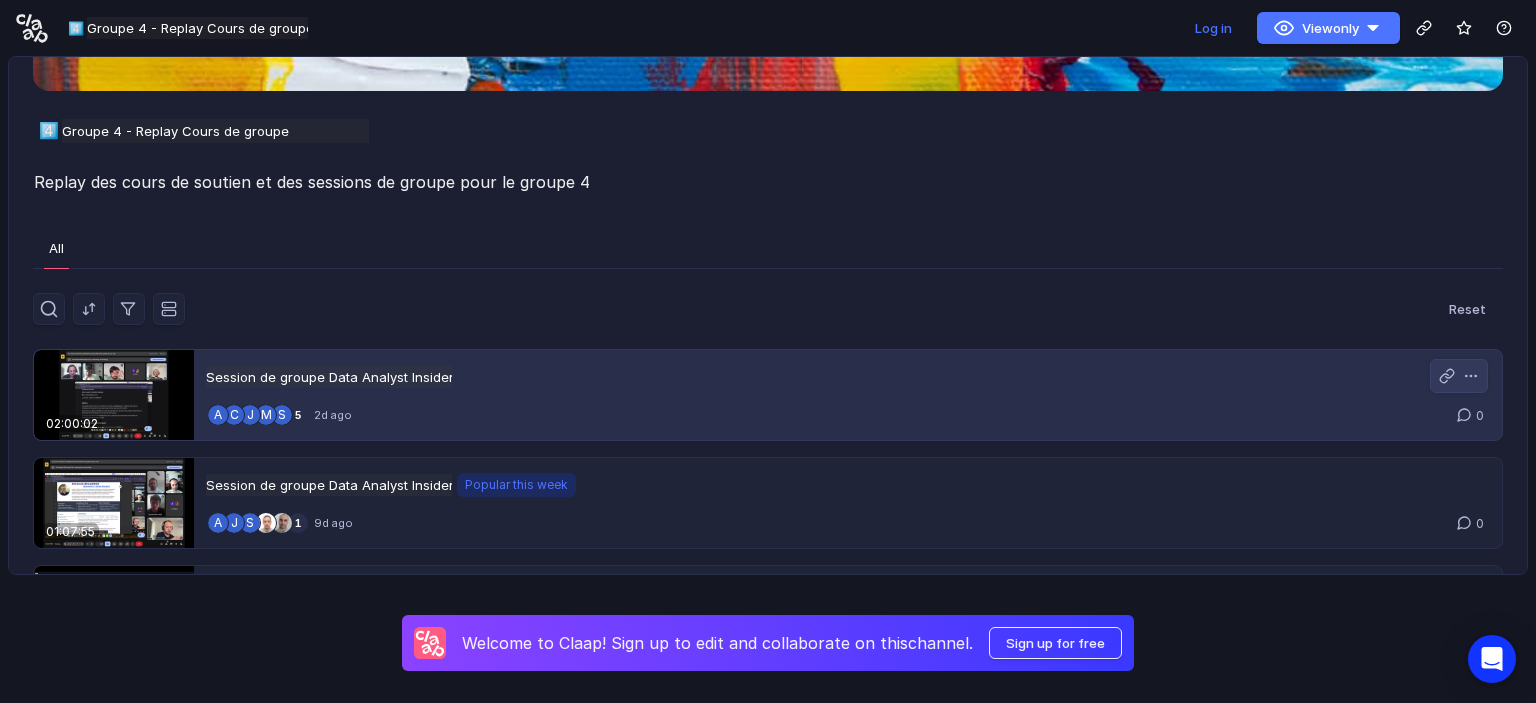 click on "Session de groupe Data Analyst Insider Session de groupe Data Analyst Insider Untitled" at bounding box center (846, 377) 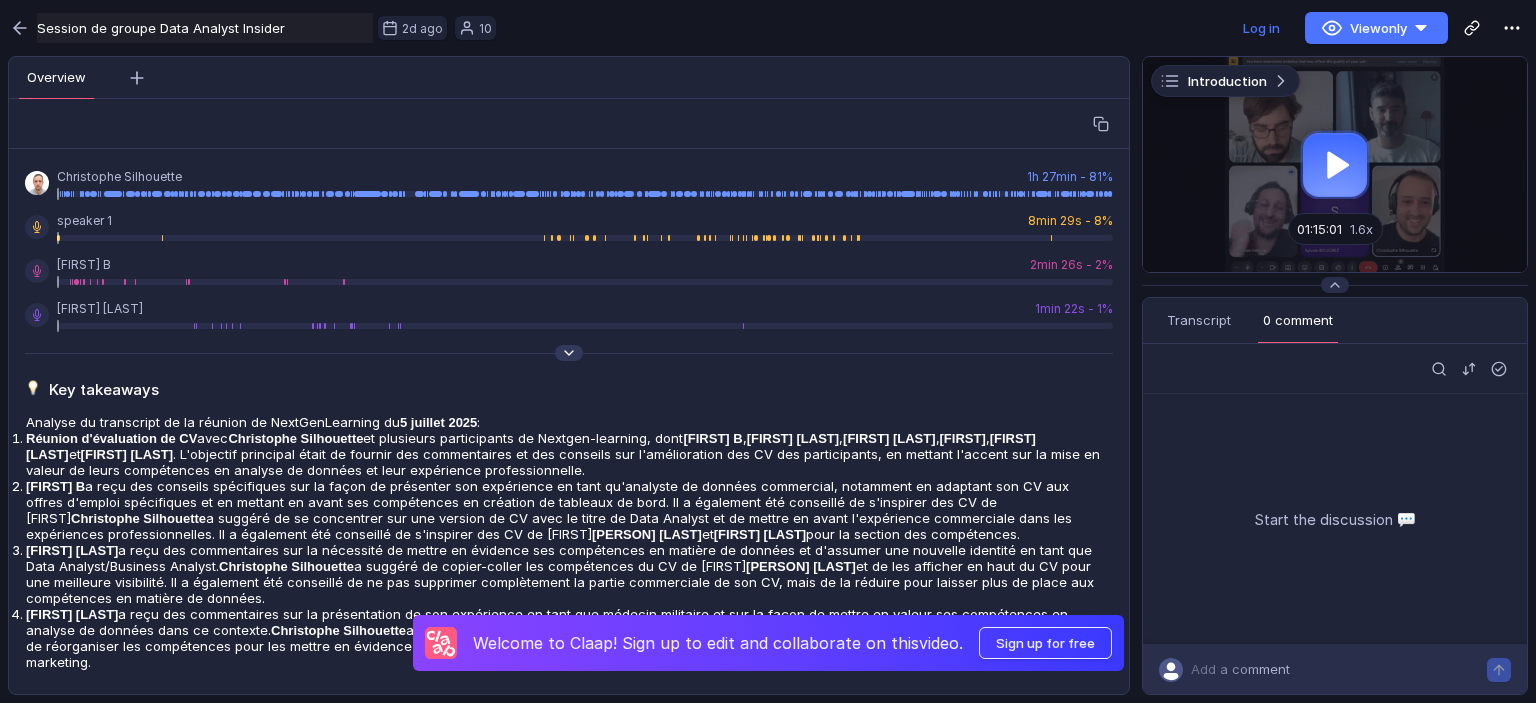 click at bounding box center [569, 353] 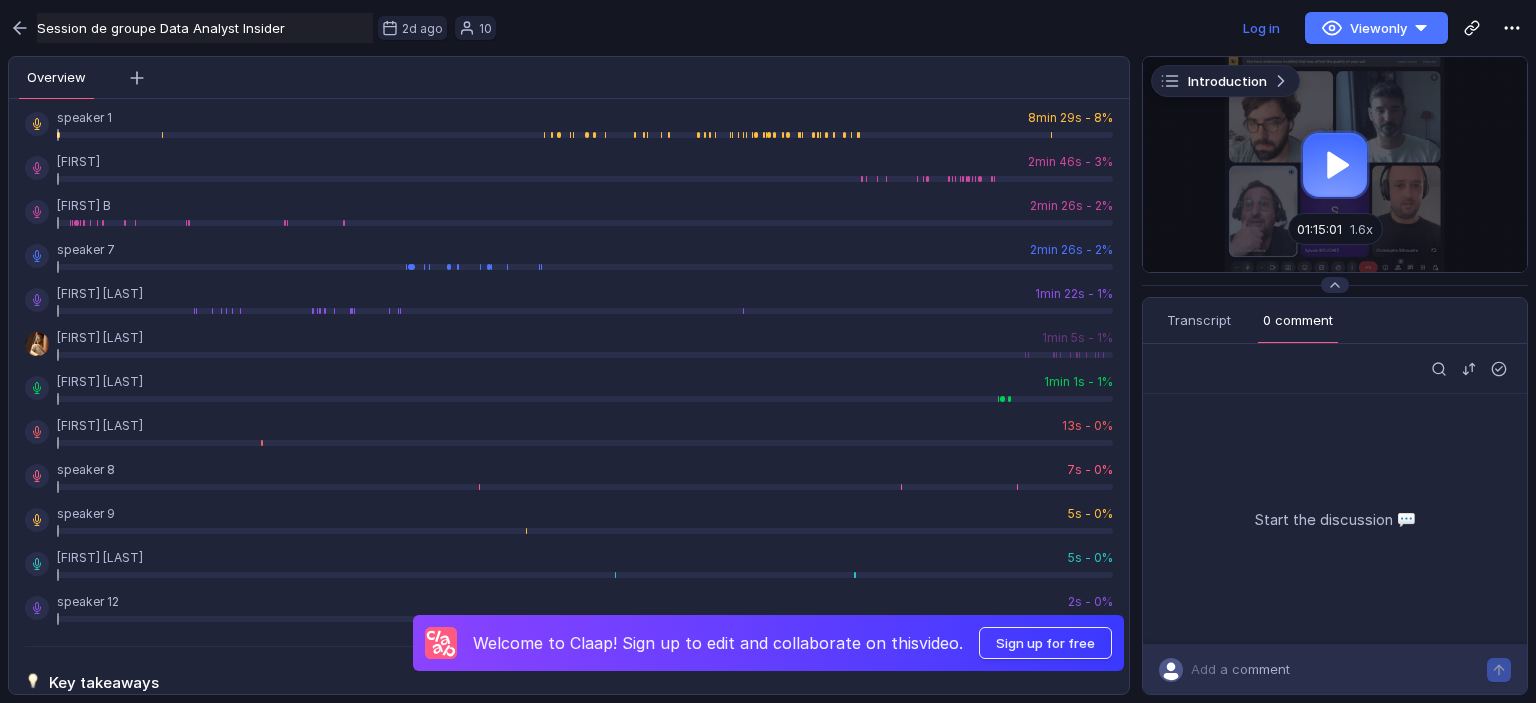 scroll, scrollTop: 0, scrollLeft: 0, axis: both 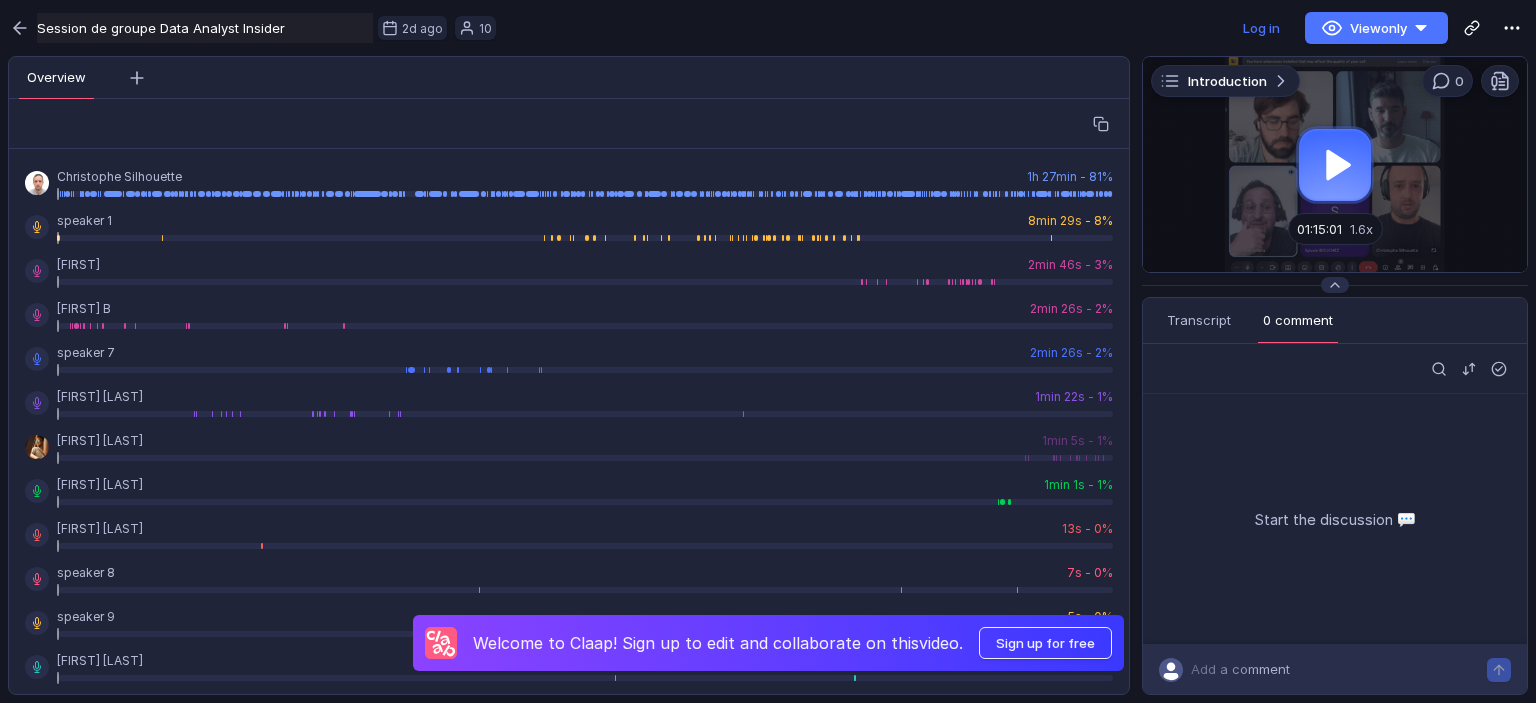 click at bounding box center (1335, 164) 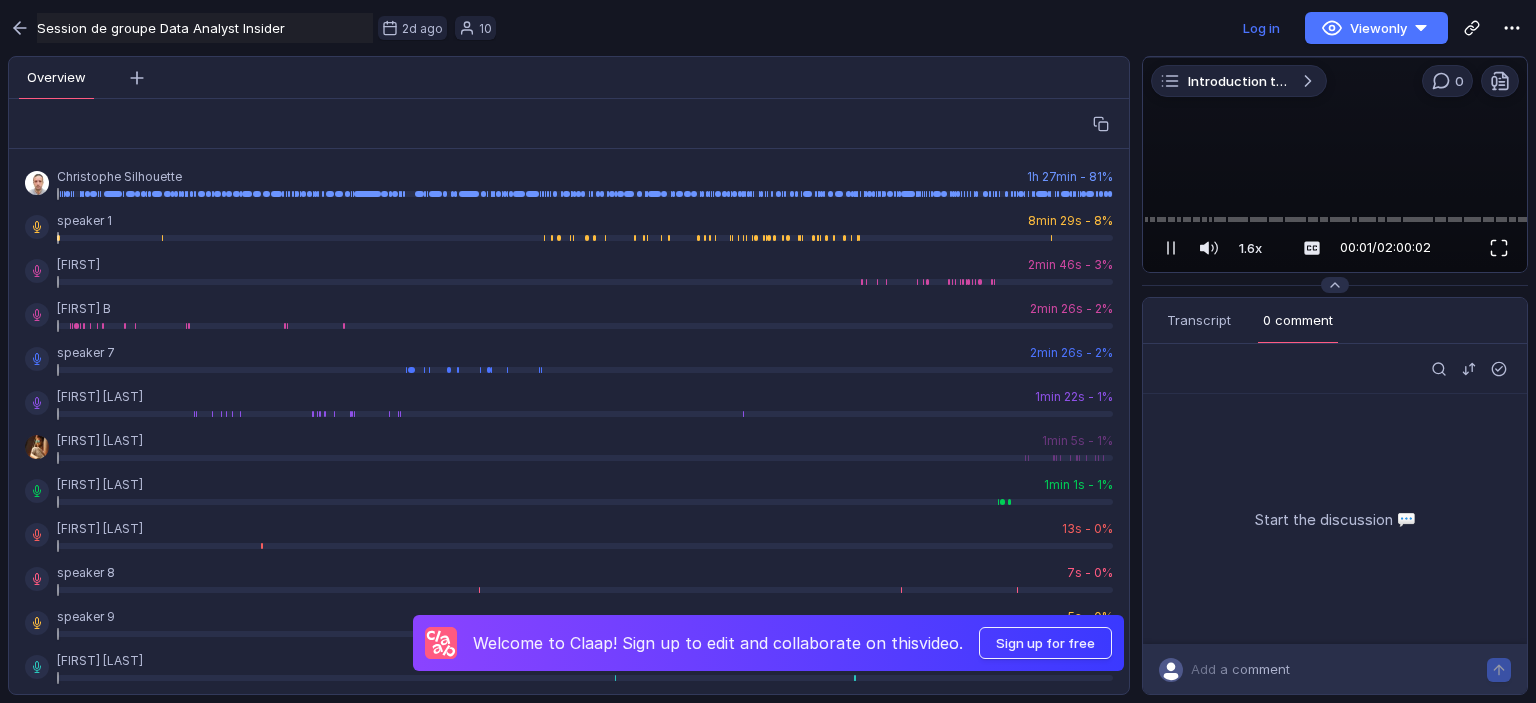 click at bounding box center [1499, 248] 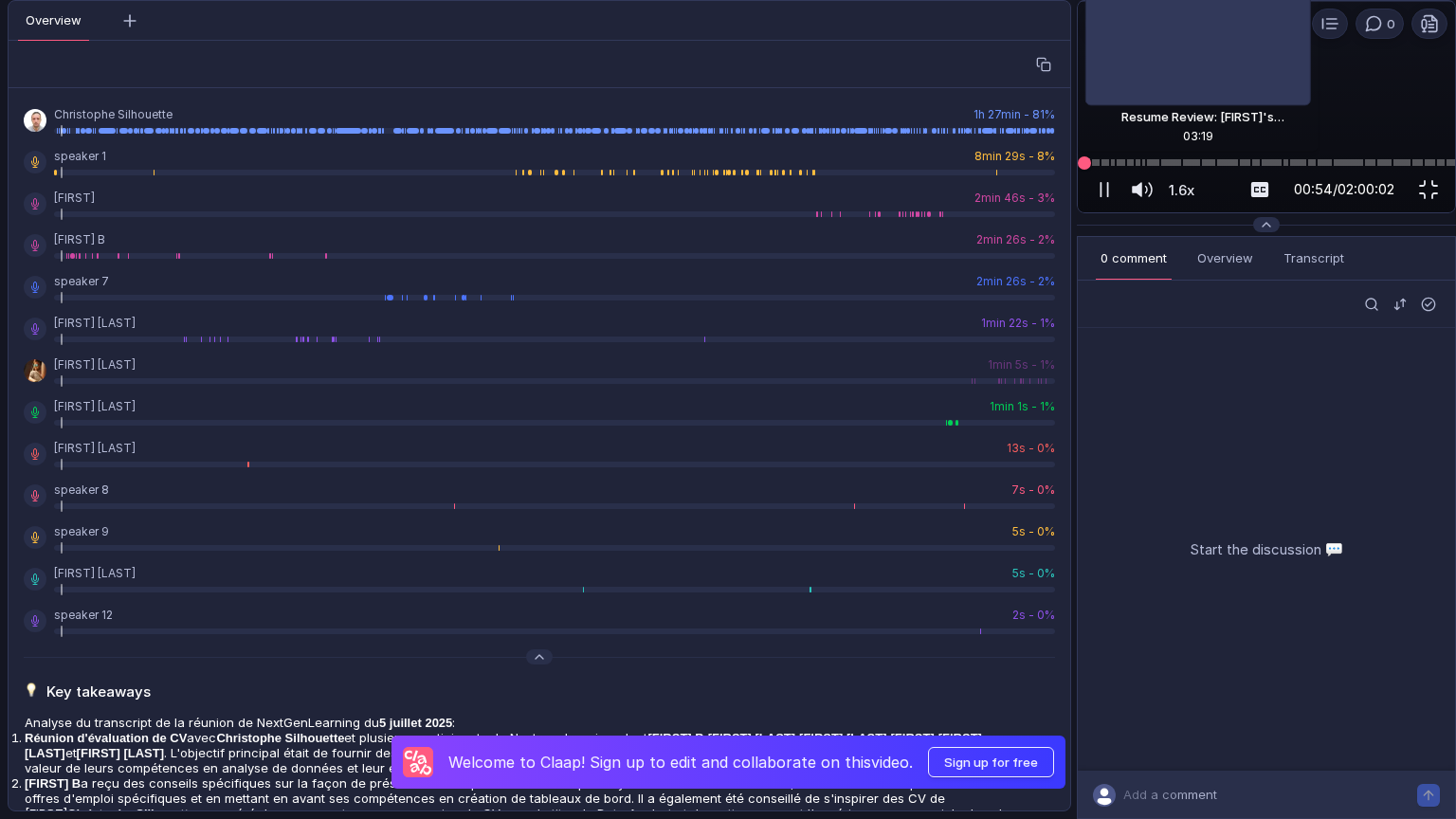 click at bounding box center (1266, 162) 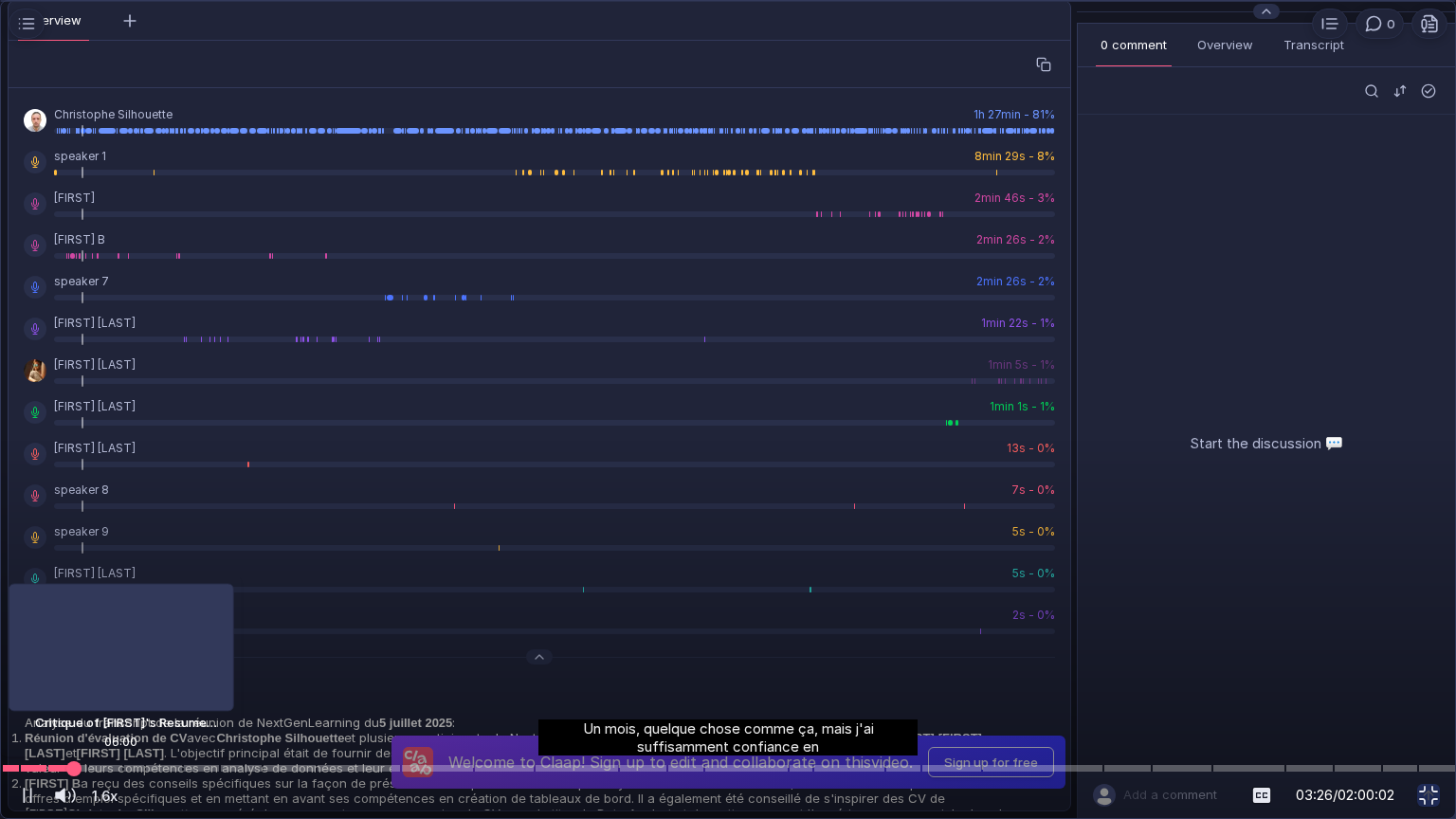 click at bounding box center (728, 768) 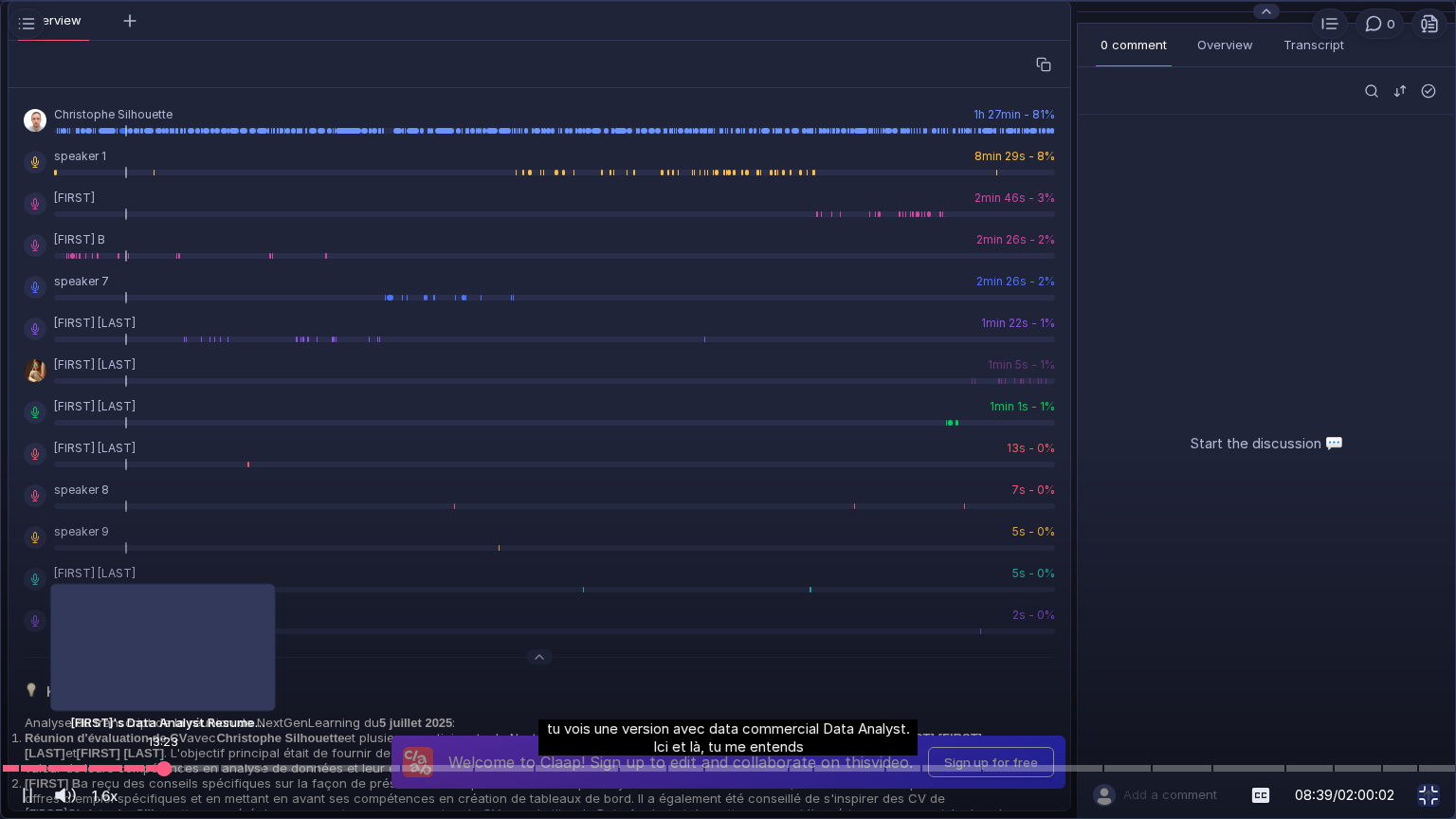 click at bounding box center [728, 768] 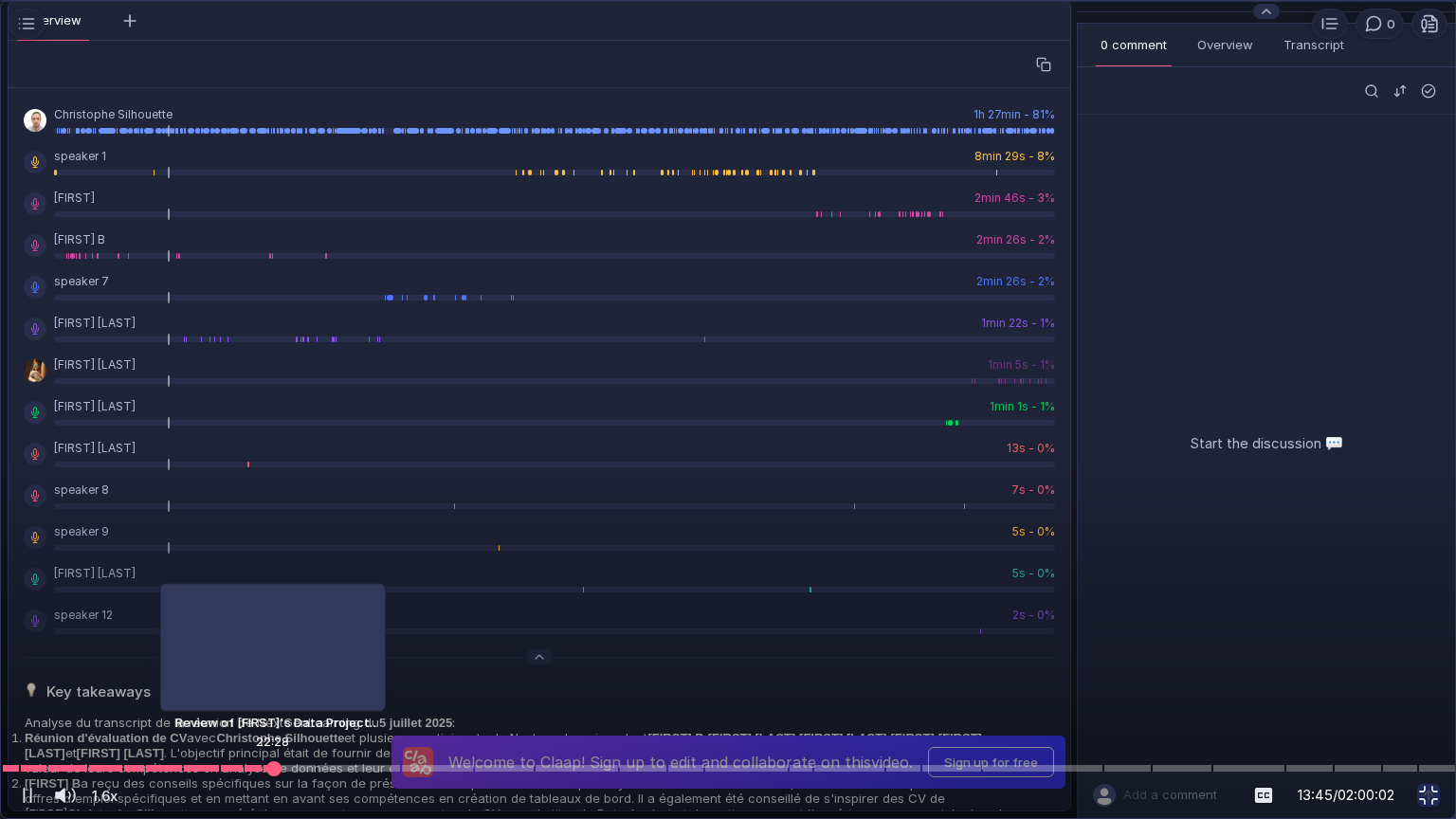 click at bounding box center (728, 768) 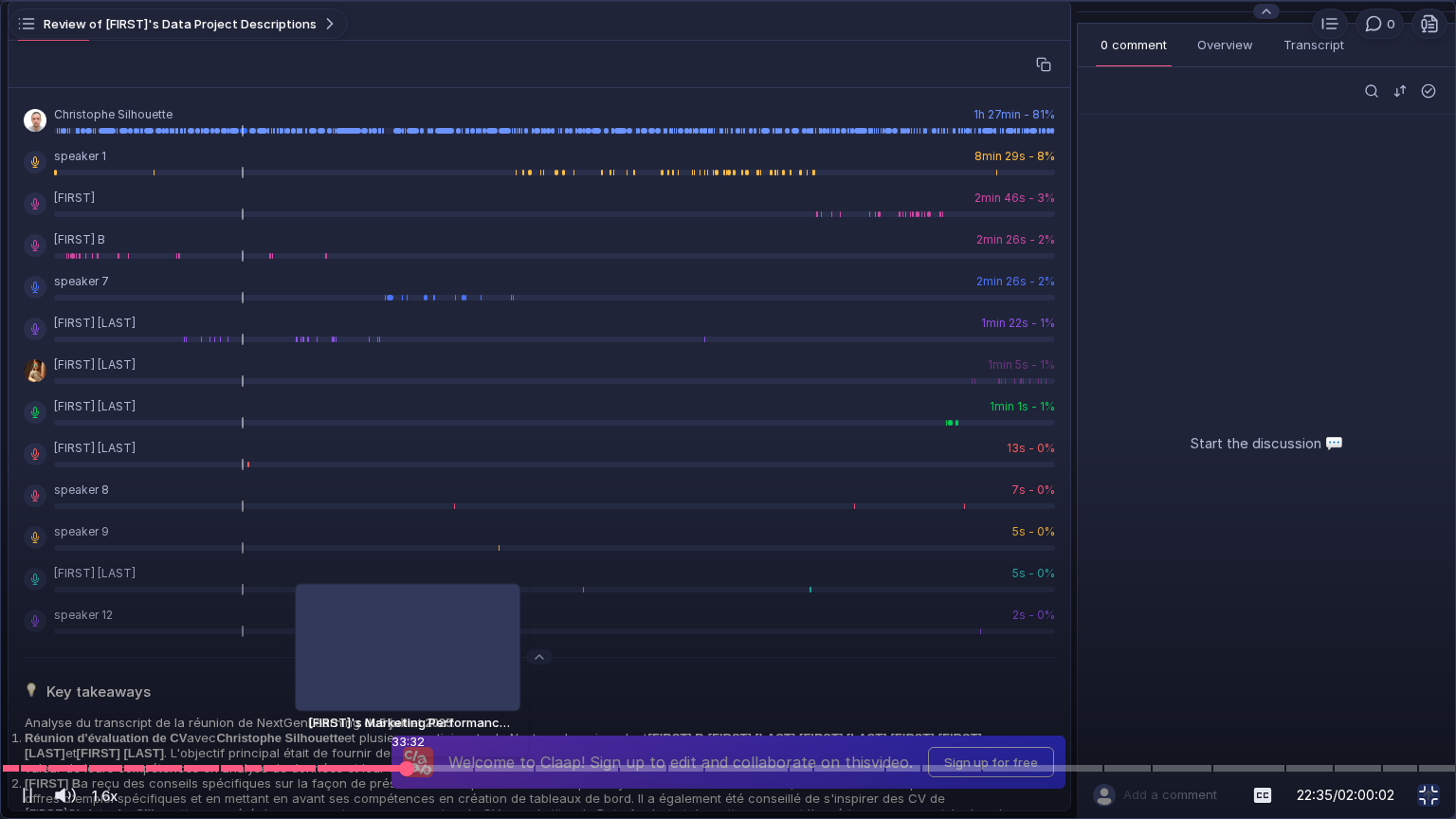 click at bounding box center [728, 768] 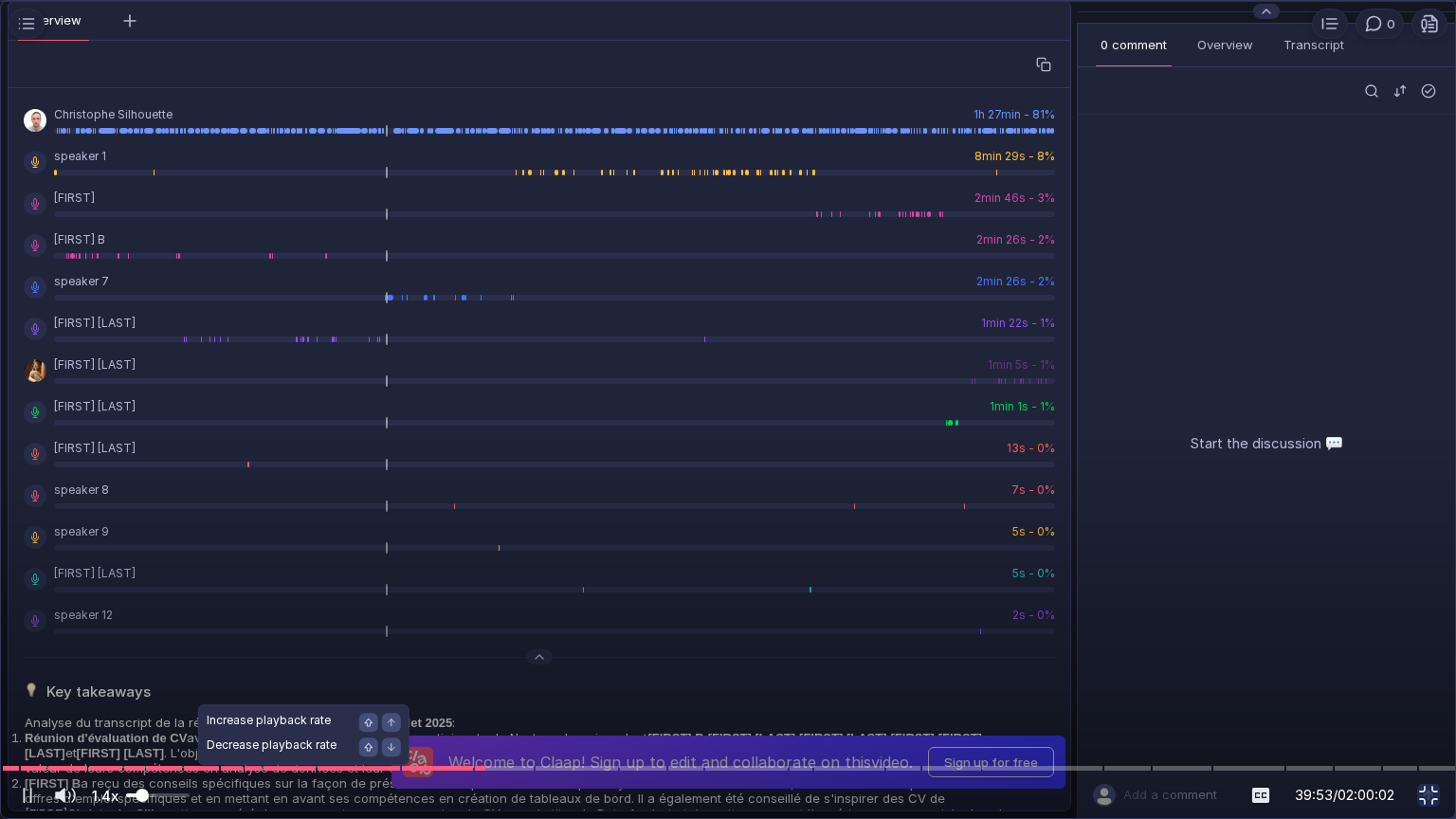 click at bounding box center [142, 795] 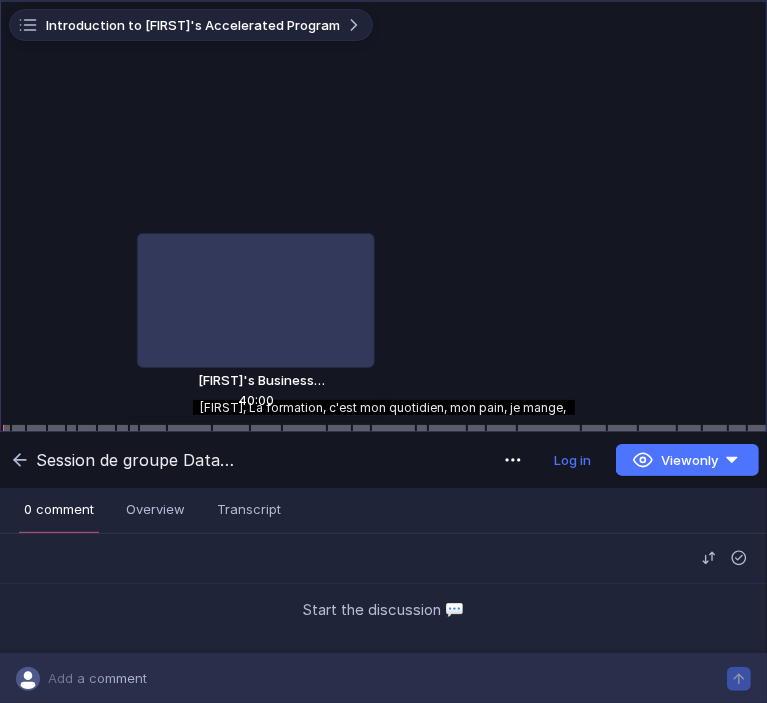 click at bounding box center (266, 428) 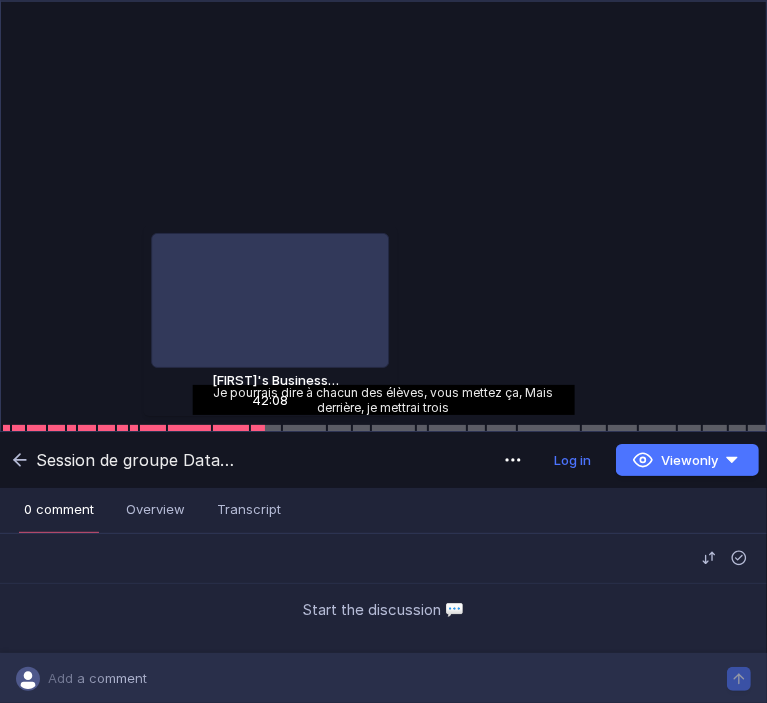 click at bounding box center [266, 428] 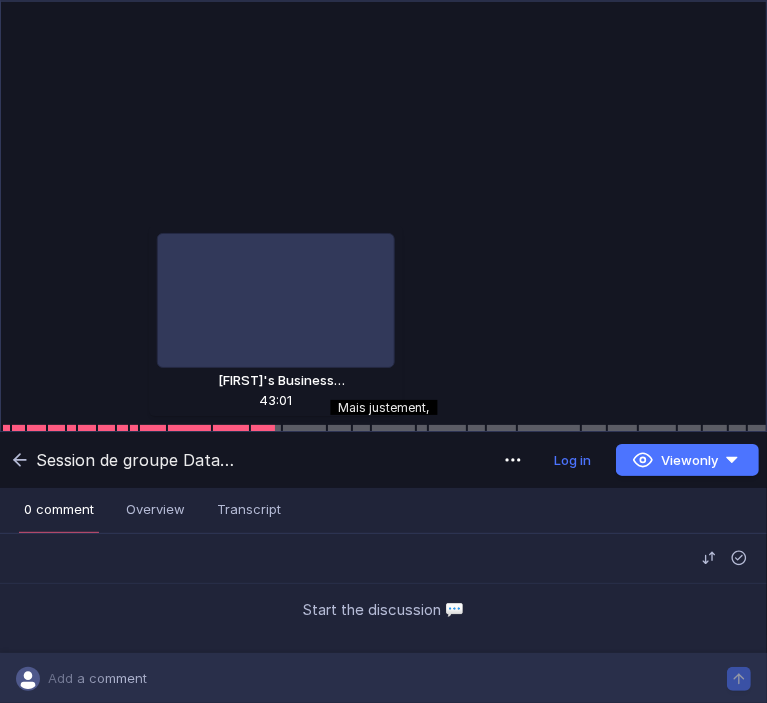 click at bounding box center (266, 428) 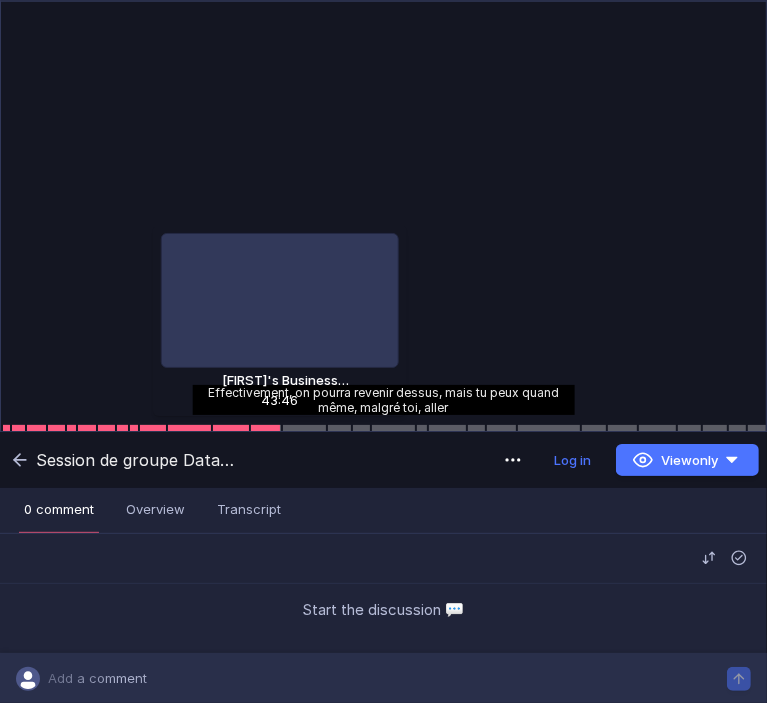 click at bounding box center (266, 428) 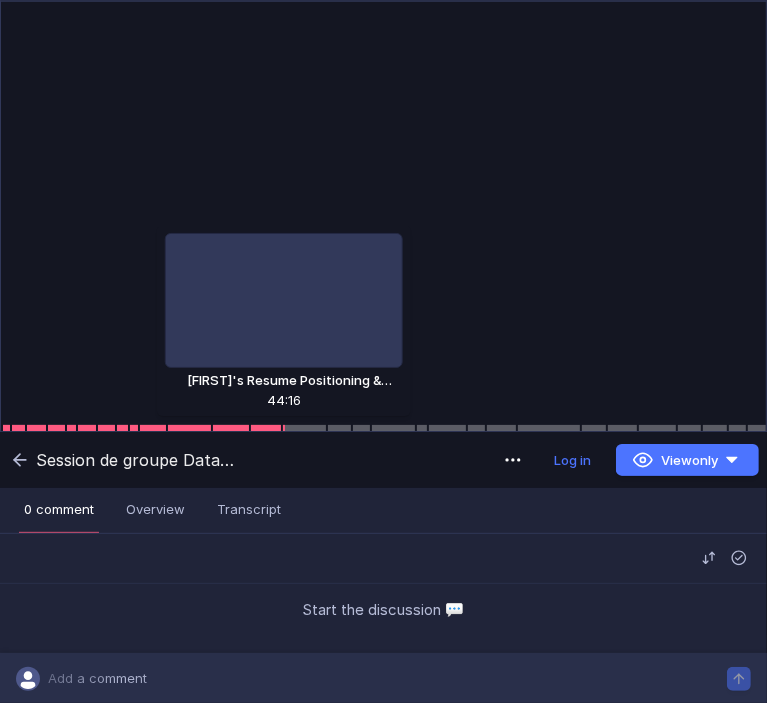 click at bounding box center (189, 428) 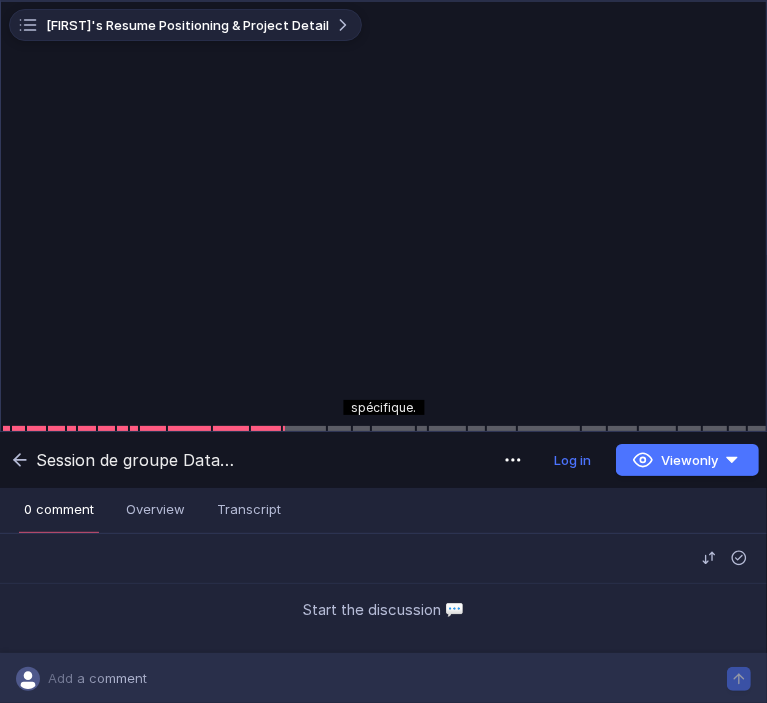 click on "[FIRST]'s Resume Positioning & Project Detail Loading... spécifique. 1.4x 1.4x 44:20  /  02:00:02" at bounding box center (383, 216) 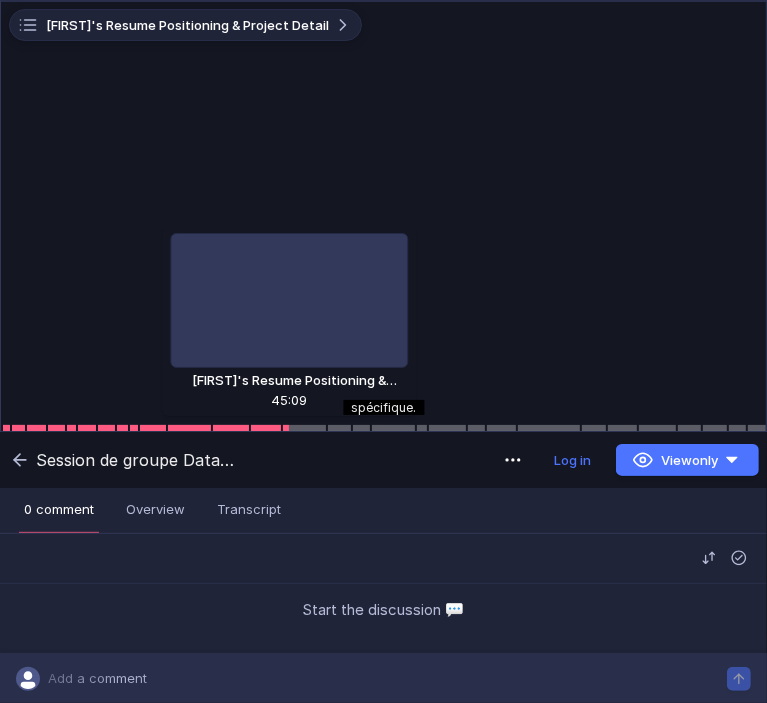 click at bounding box center (304, 428) 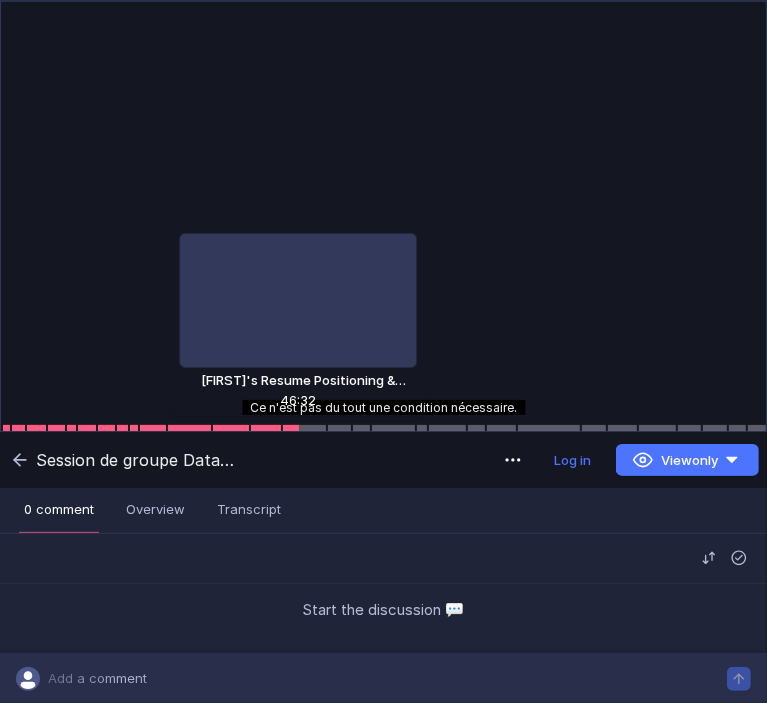 click at bounding box center (189, 428) 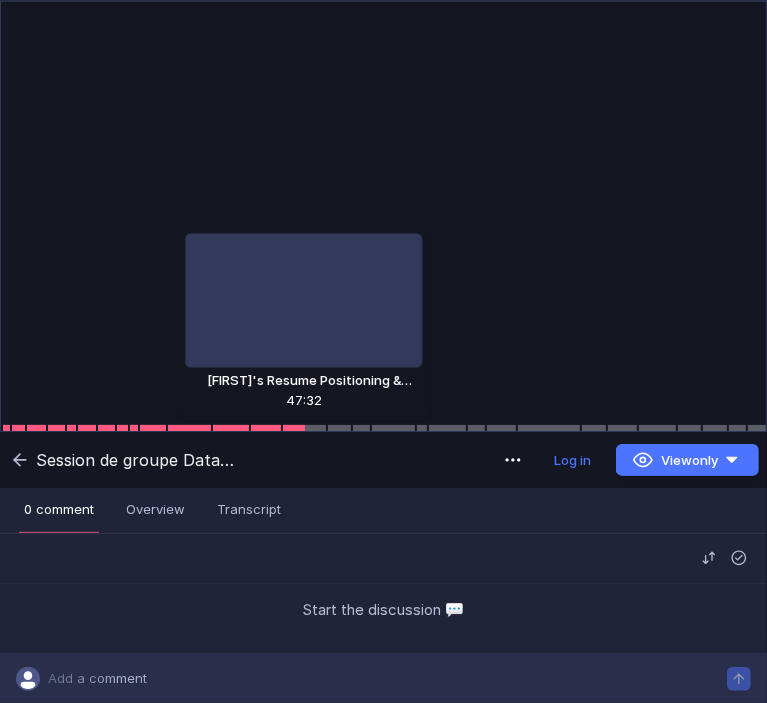click at bounding box center [189, 428] 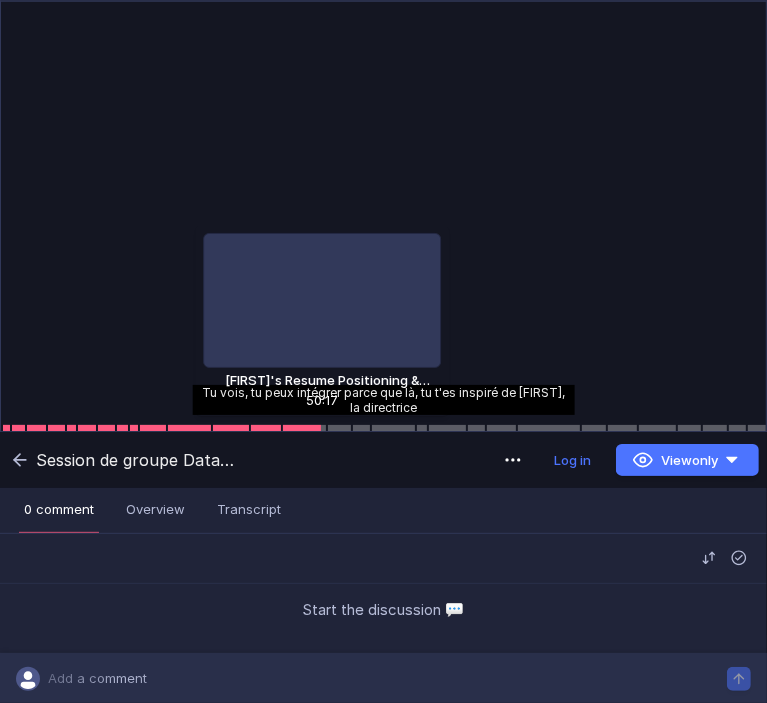 click at bounding box center (189, 428) 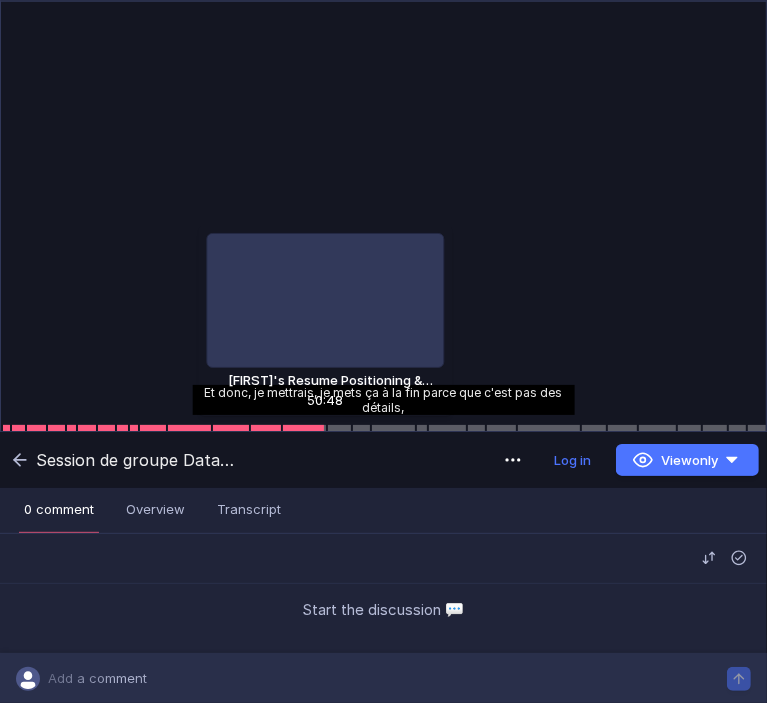 click at bounding box center (189, 428) 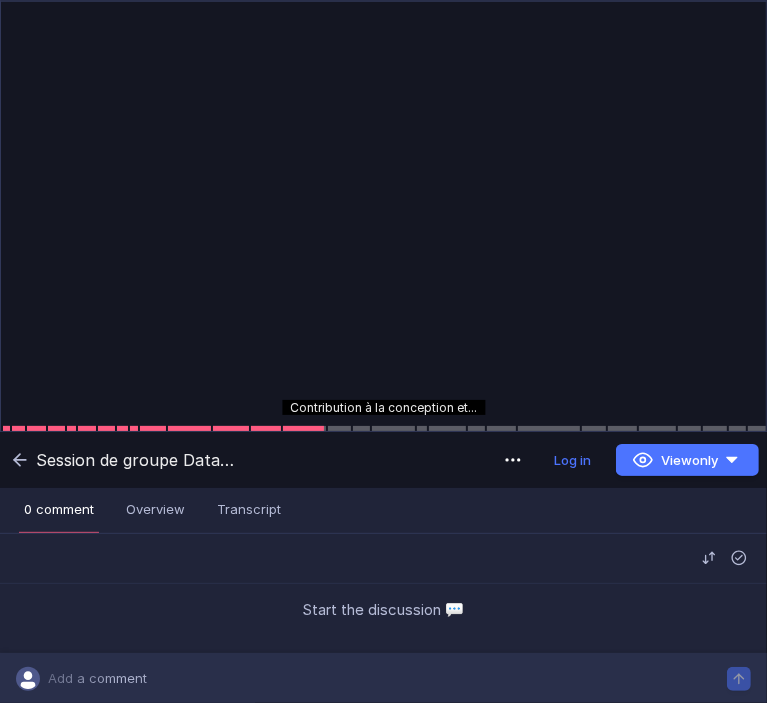 click at bounding box center [383, 216] 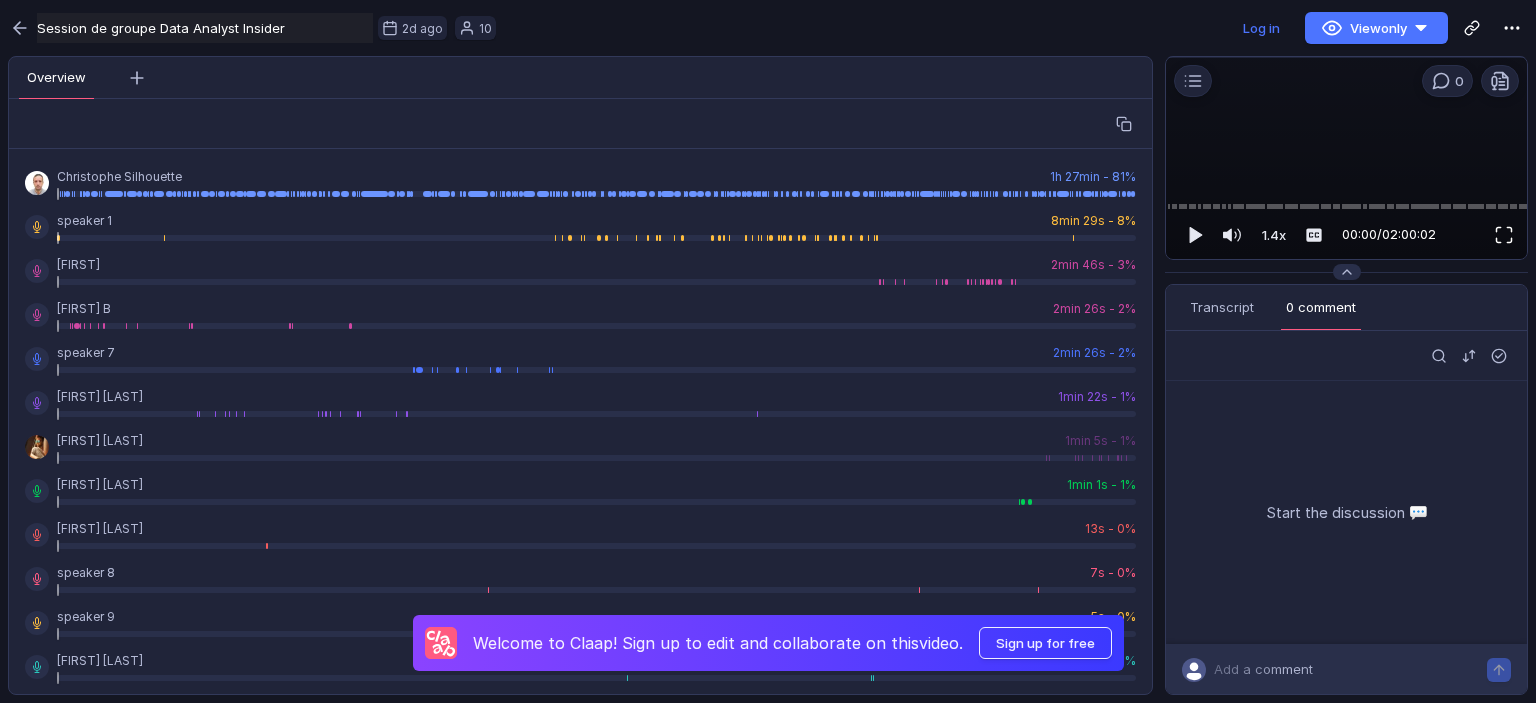 click at bounding box center (1504, 235) 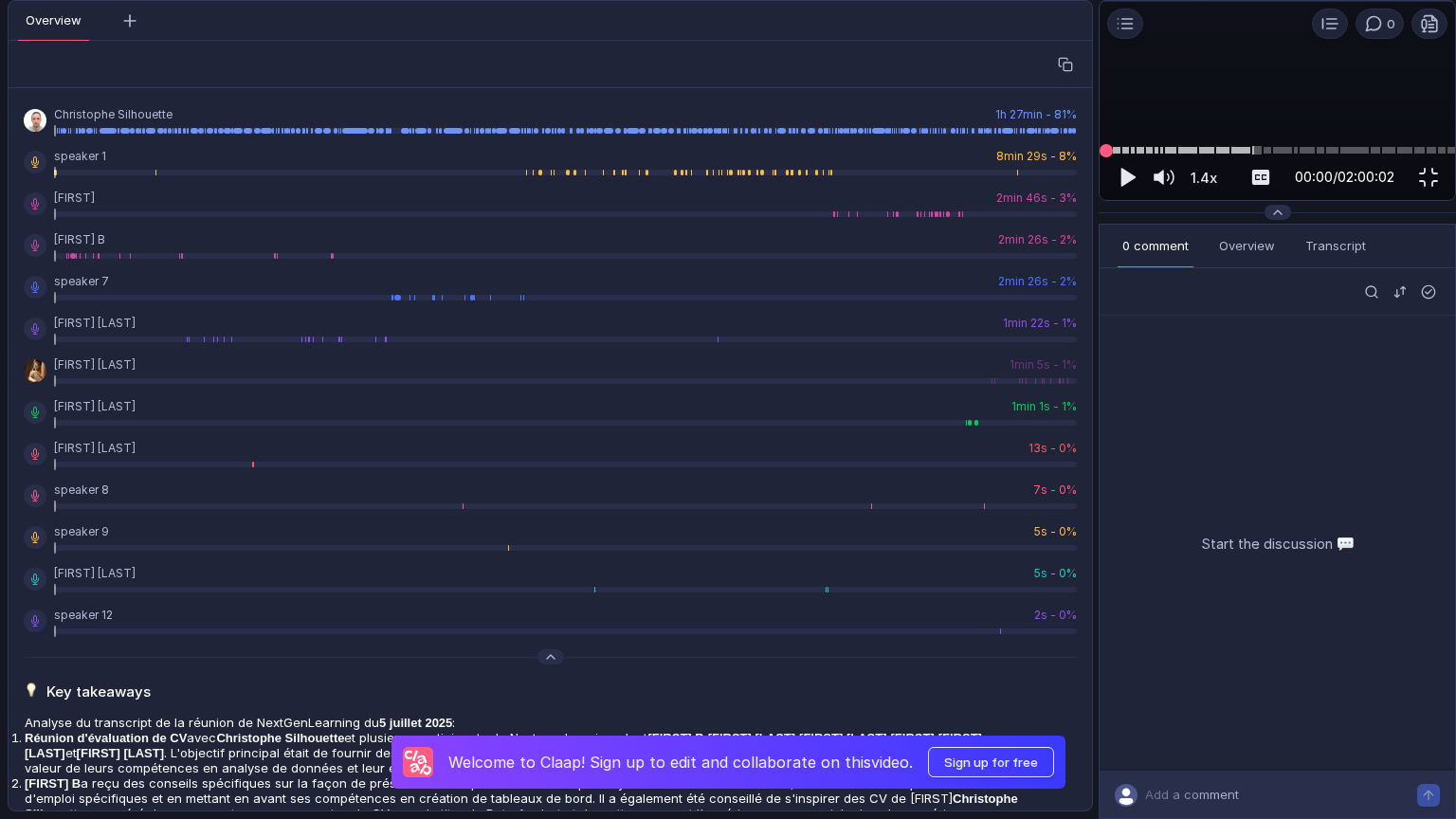 click at bounding box center (1277, 150) 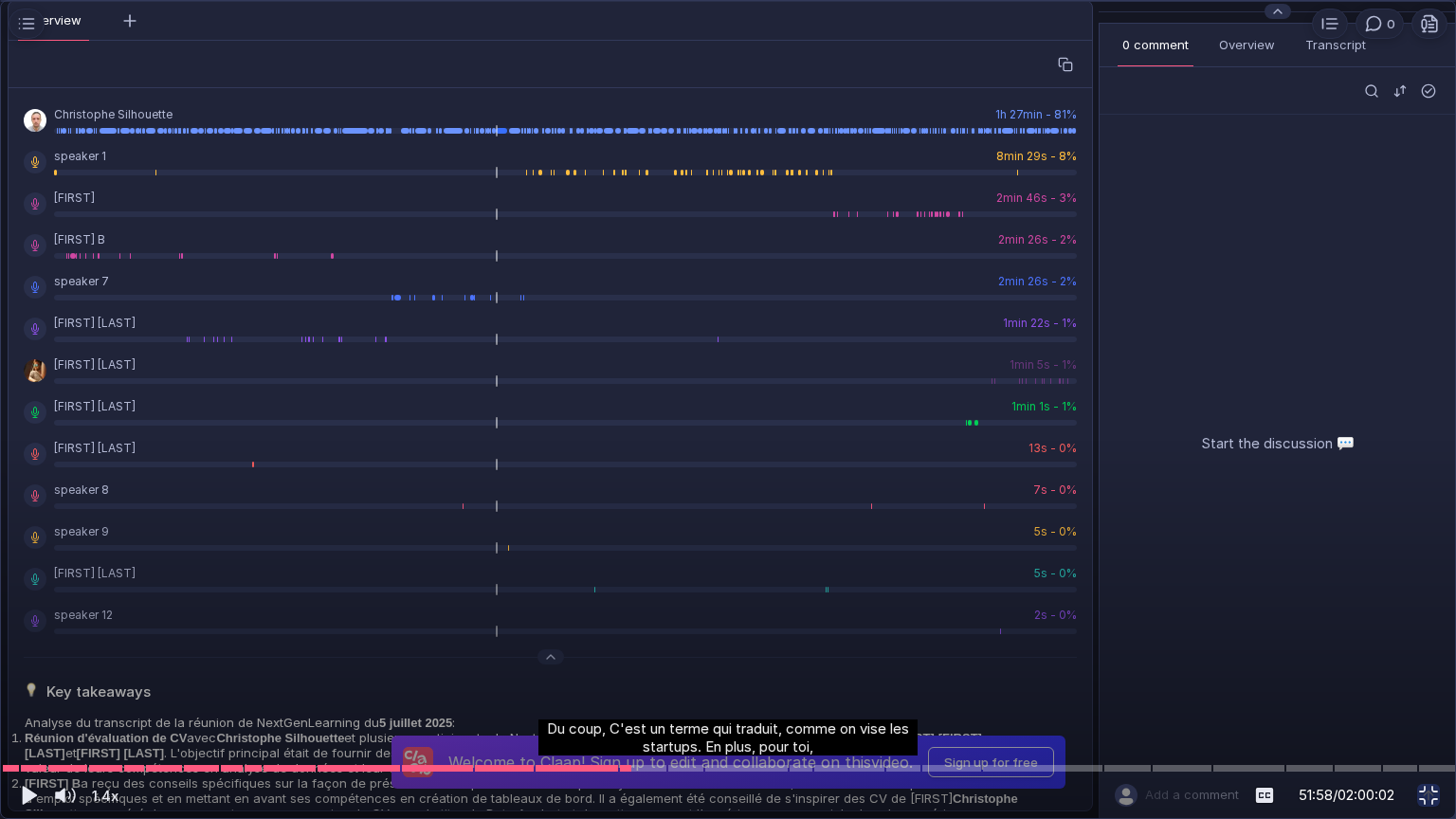 click at bounding box center [728, 410] 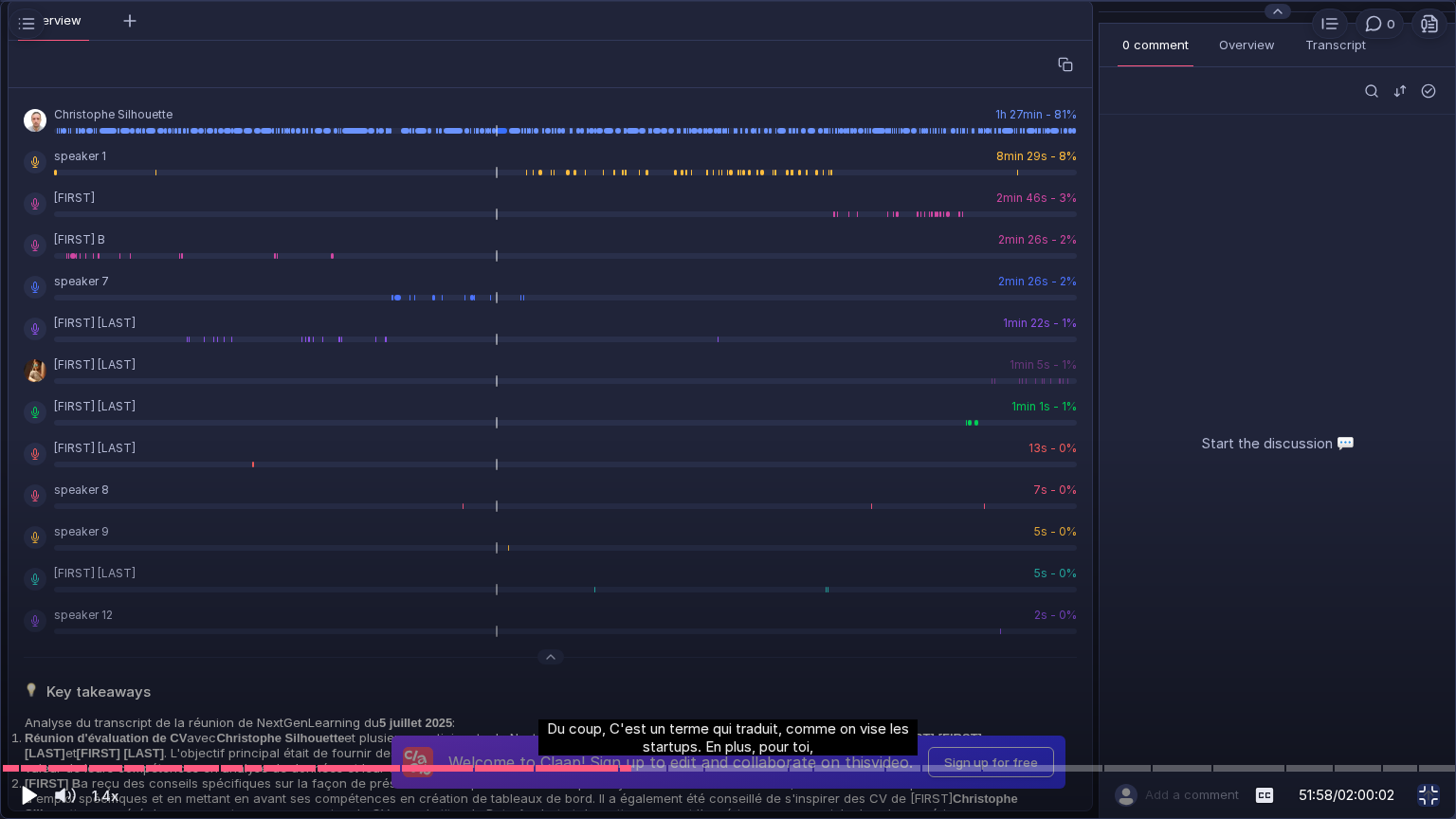 click at bounding box center [27, 795] 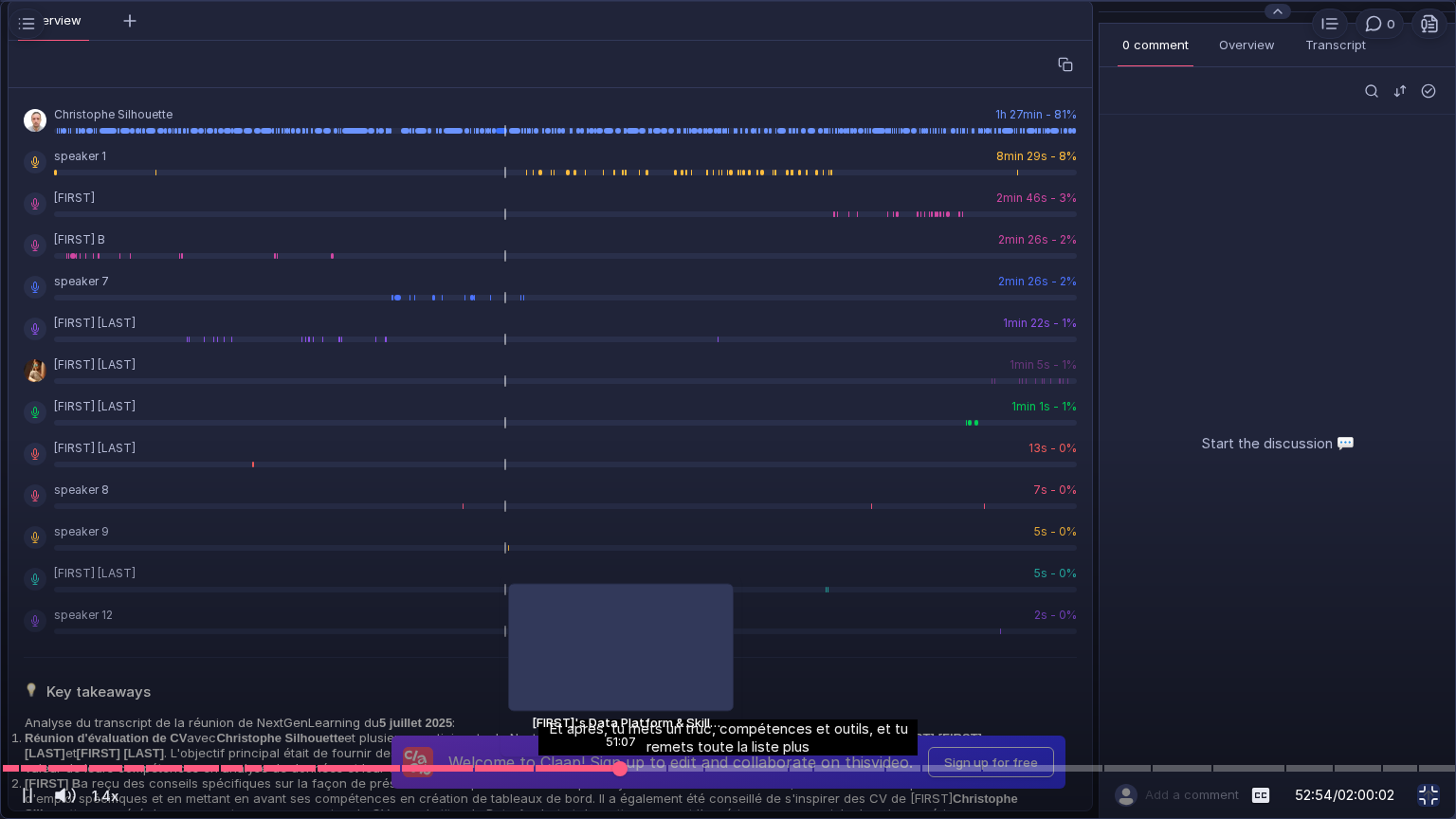 click at bounding box center (728, 768) 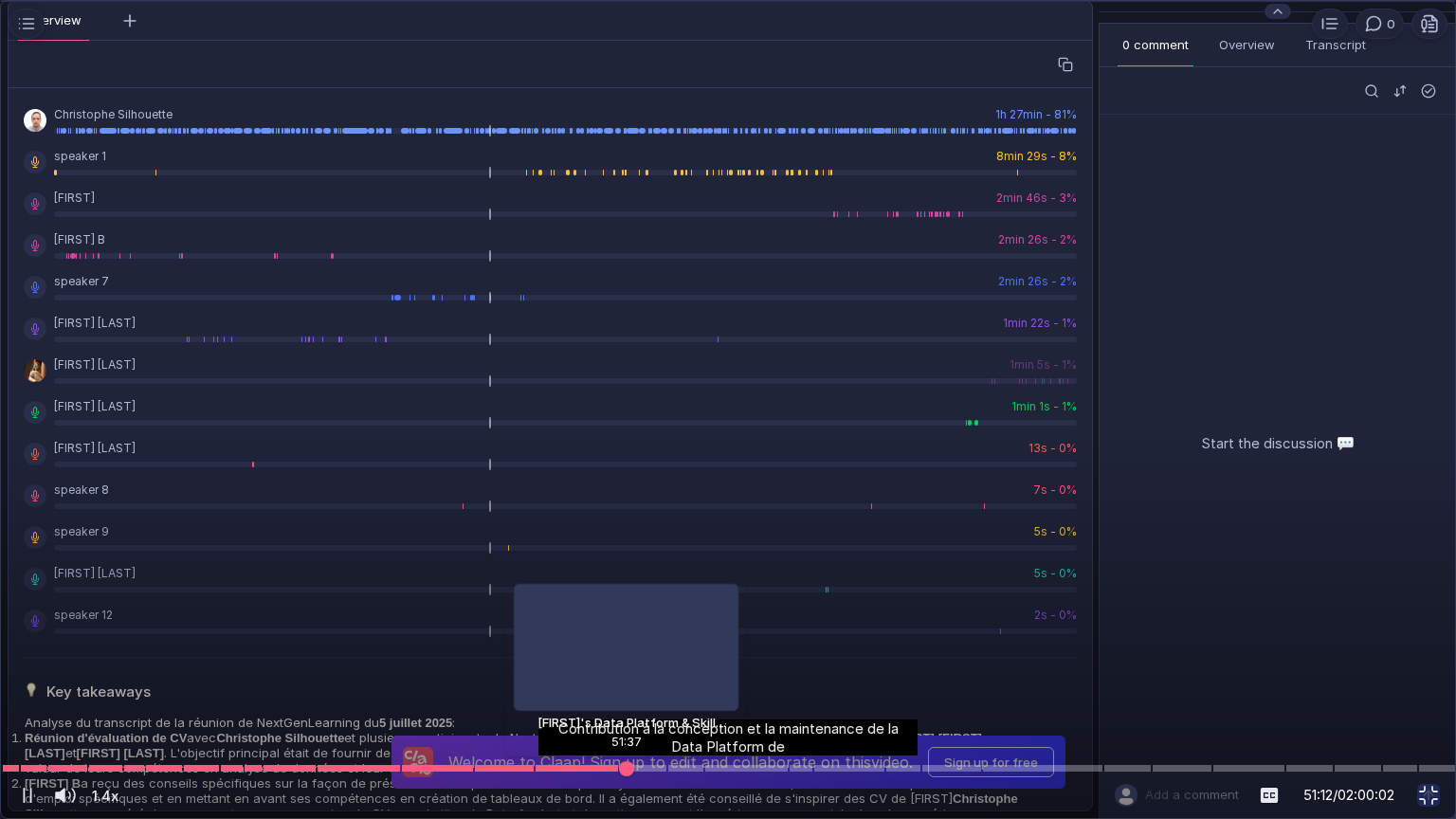 click at bounding box center [627, 768] 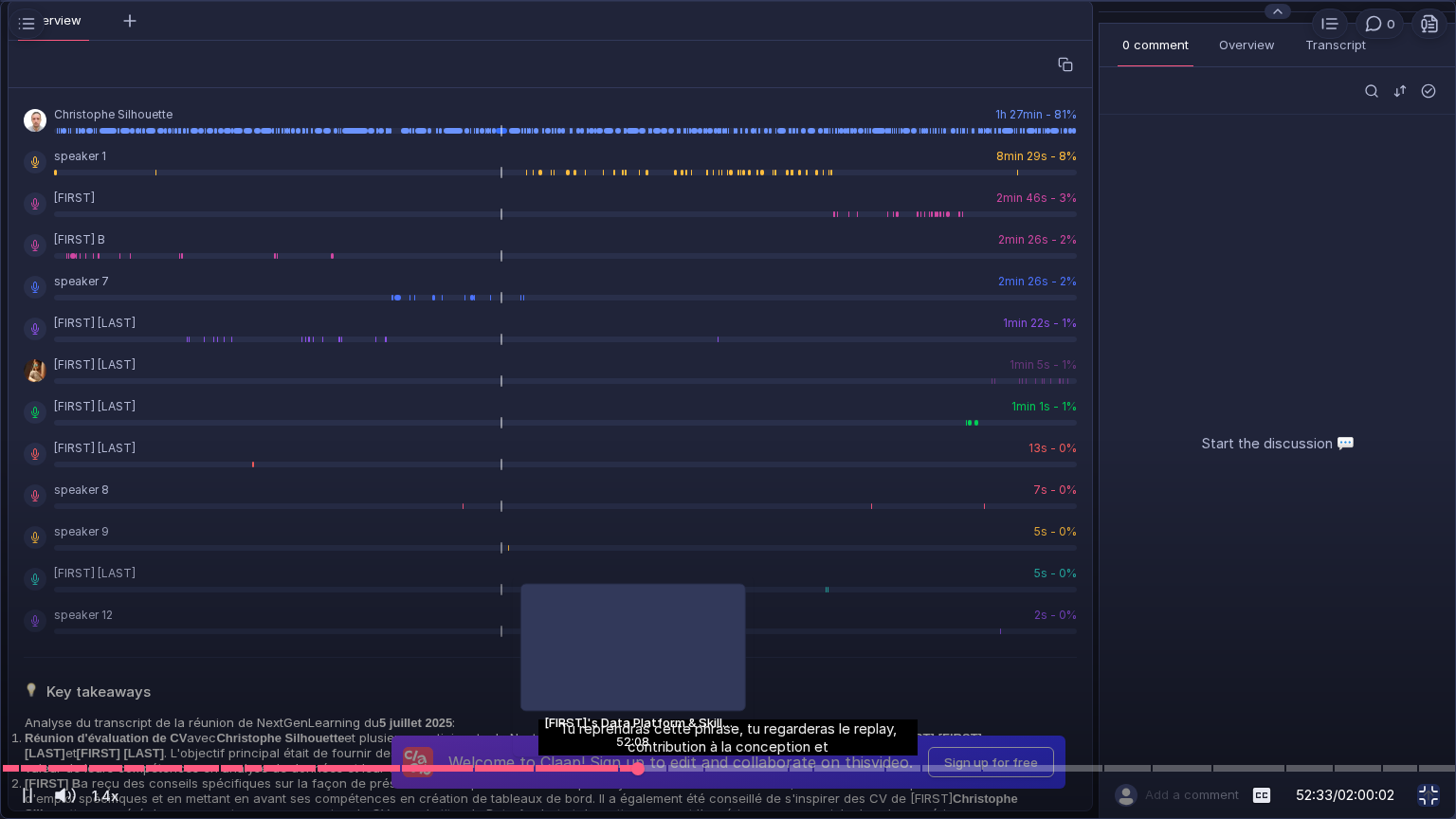 click at bounding box center (638, 769) 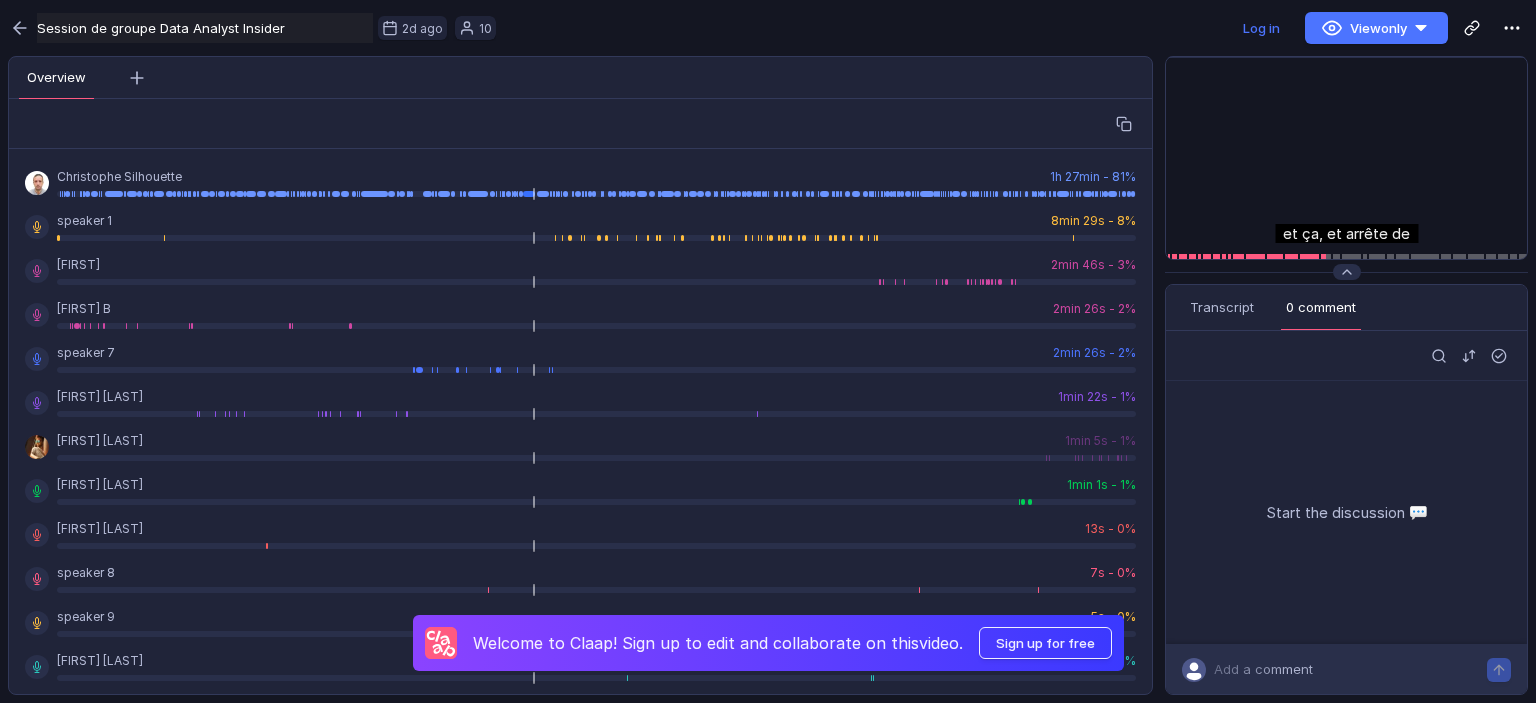 click at bounding box center (580, 124) 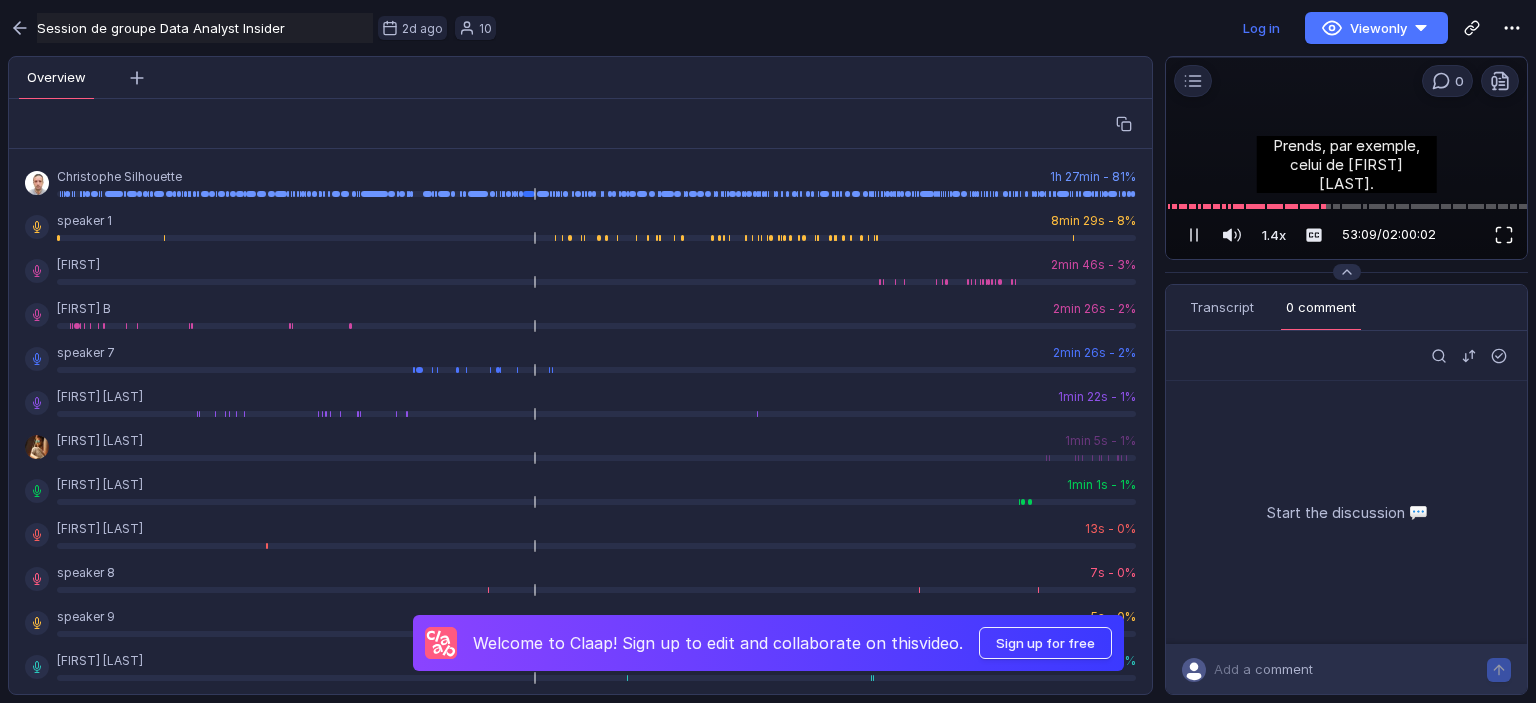 click at bounding box center [1504, 235] 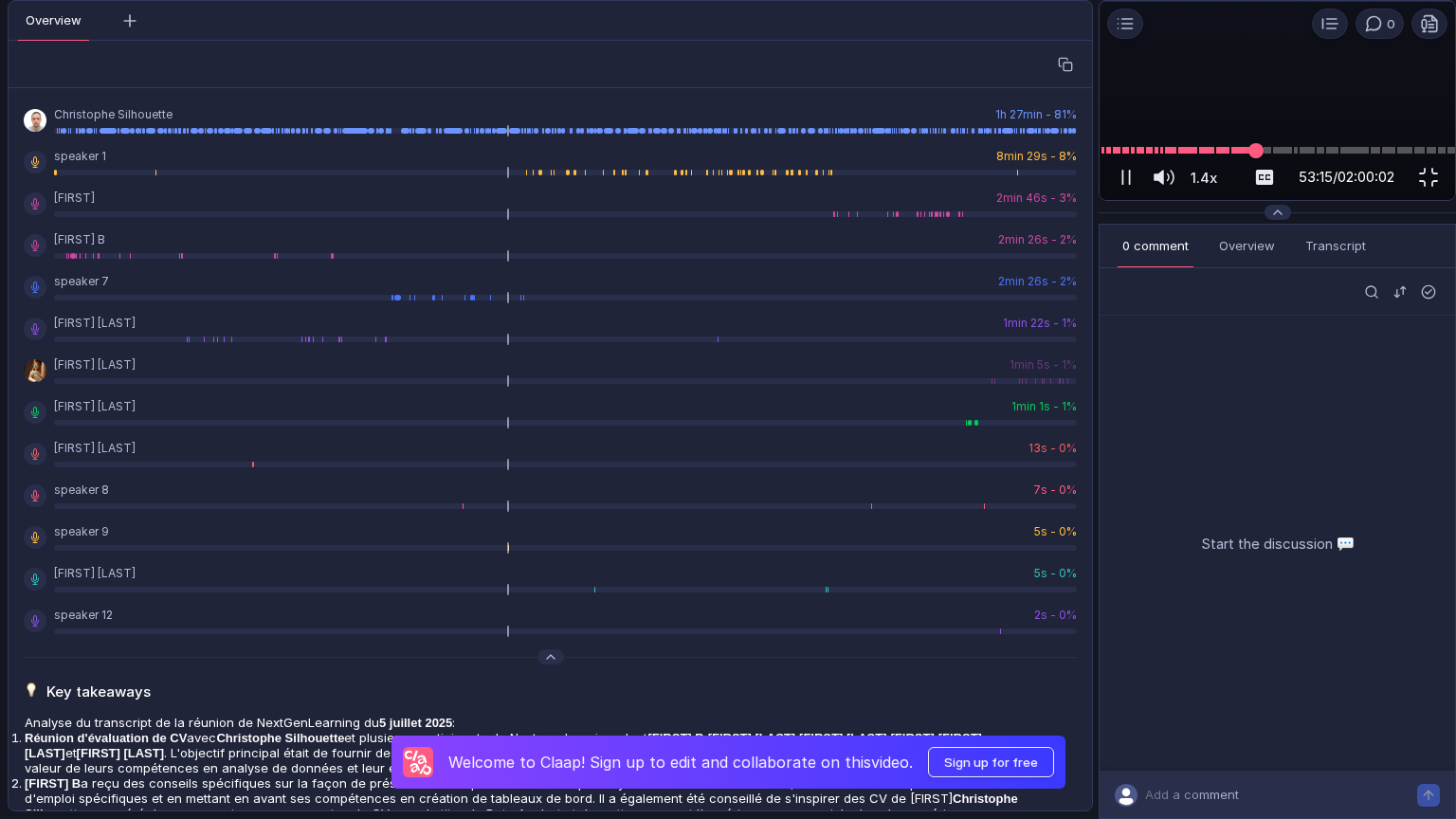 click at bounding box center [1256, 151] 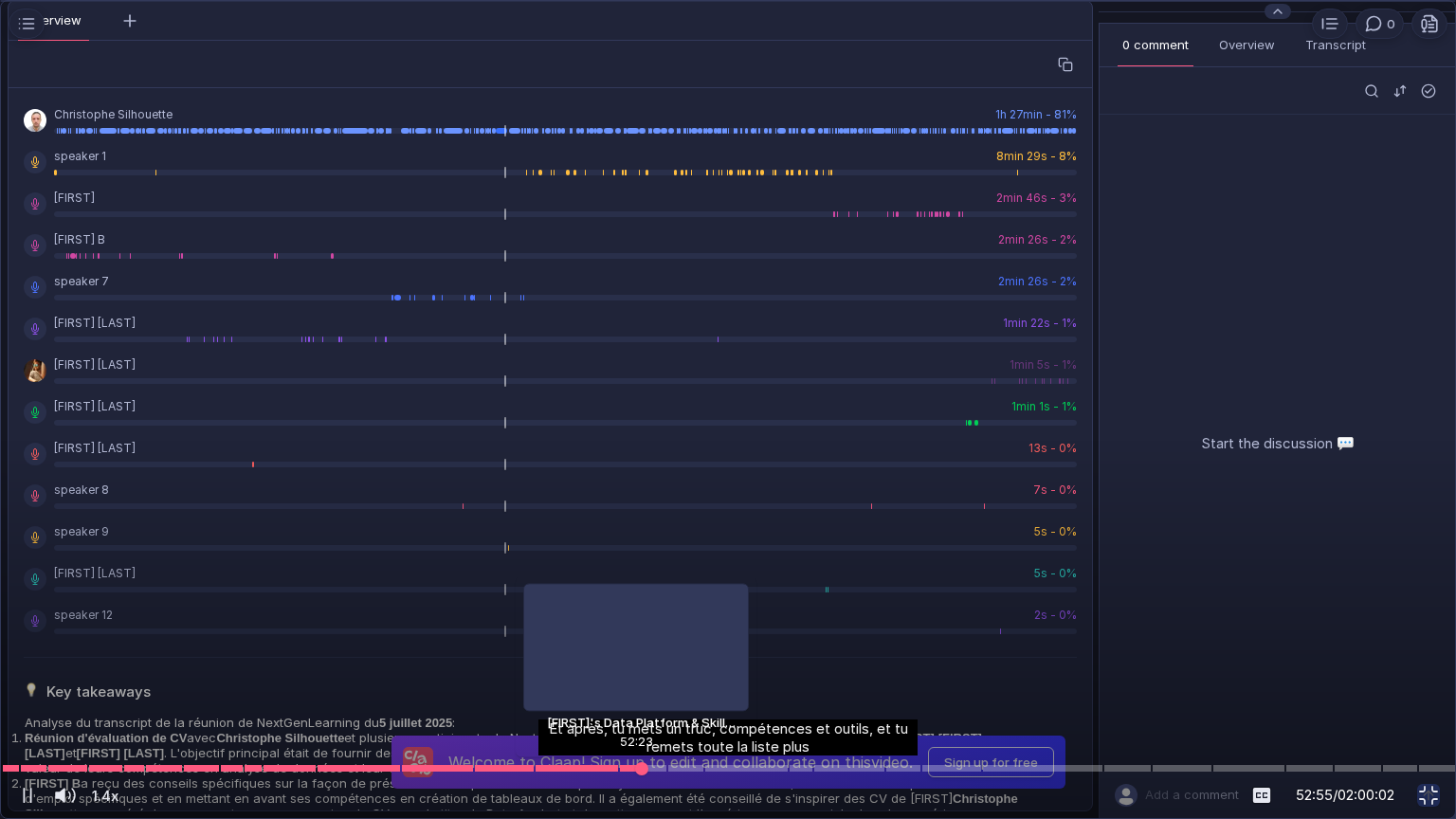 click at bounding box center (642, 769) 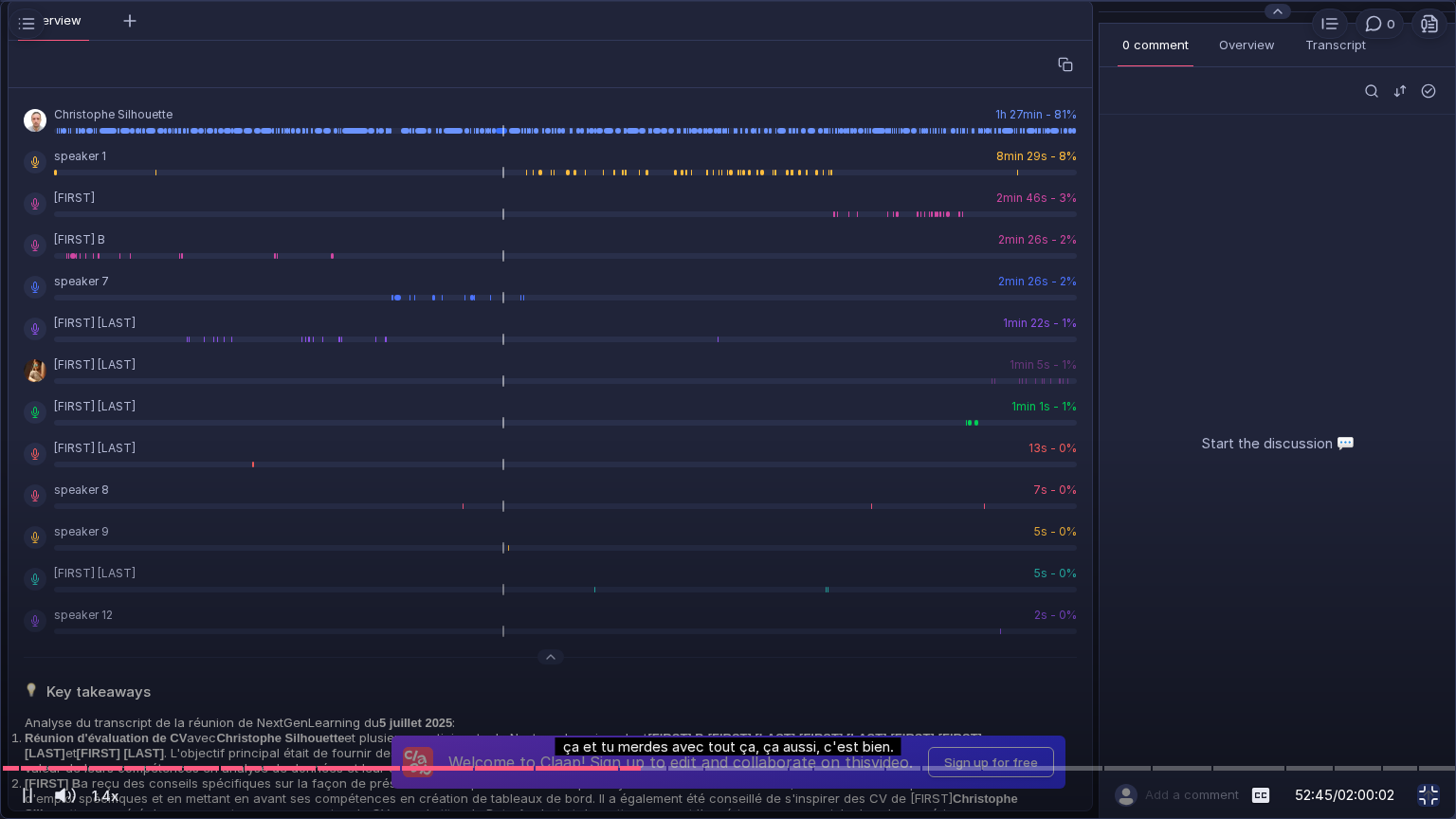 click at bounding box center (728, 410) 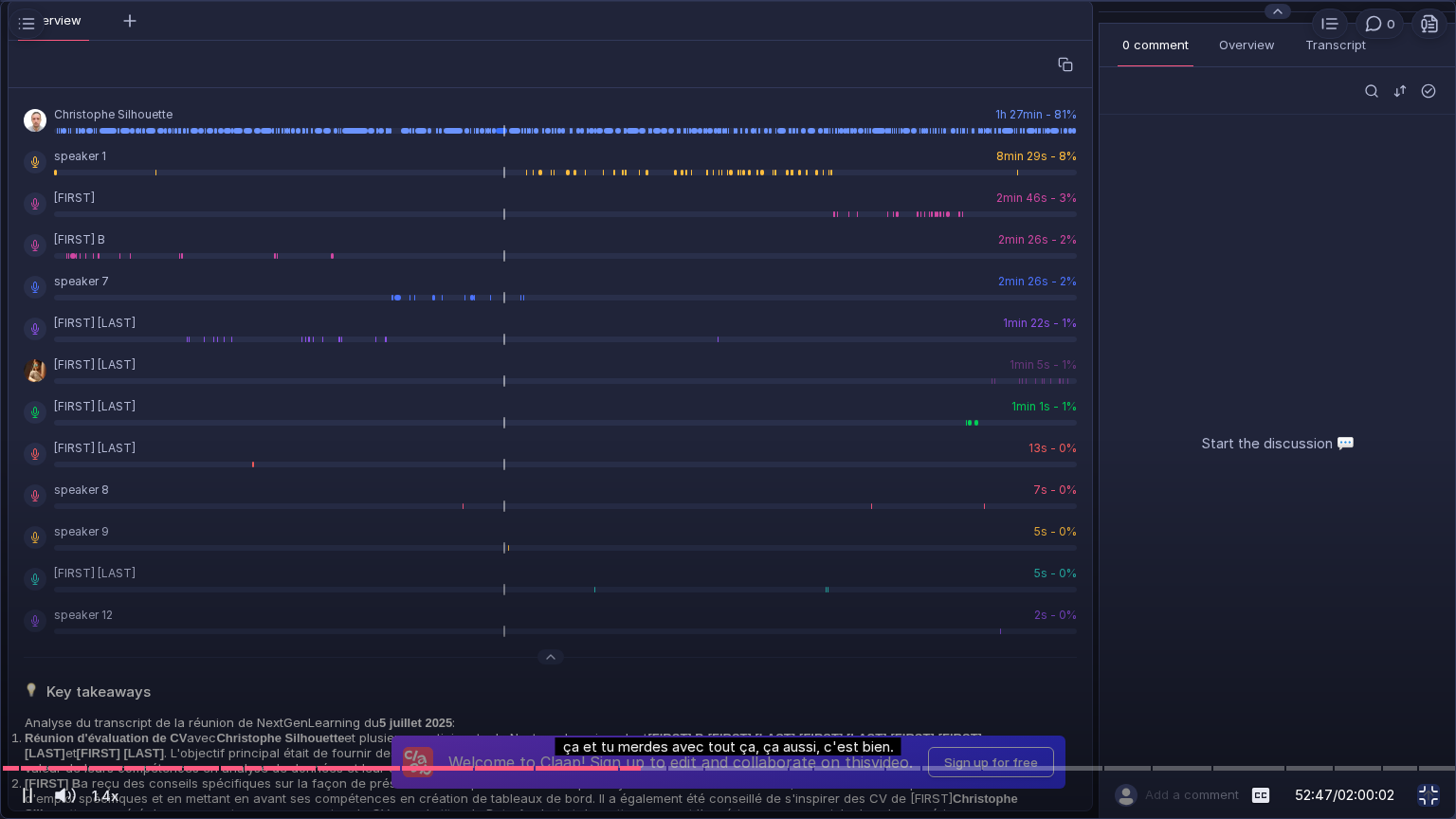 click at bounding box center [27, 795] 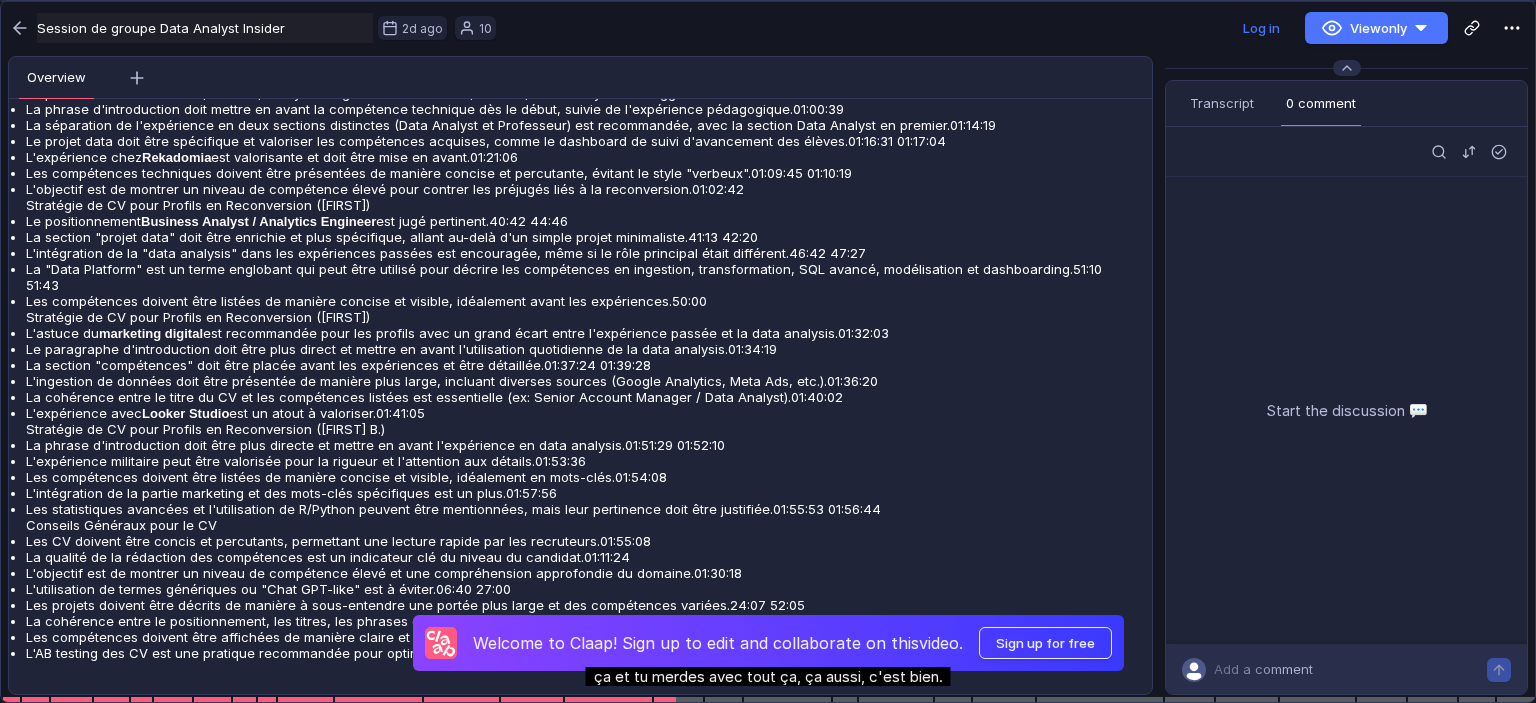 scroll, scrollTop: 2164, scrollLeft: 0, axis: vertical 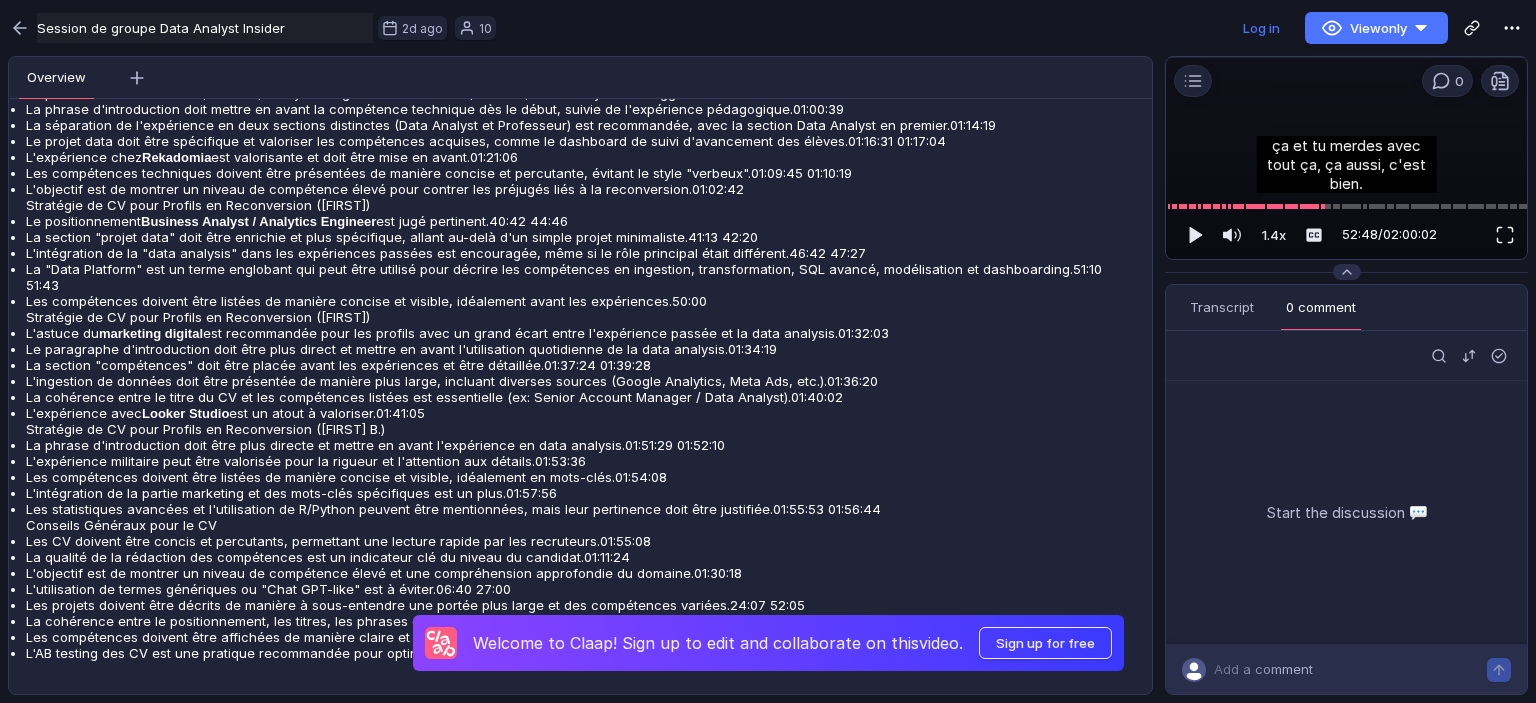 click at bounding box center [1505, 235] 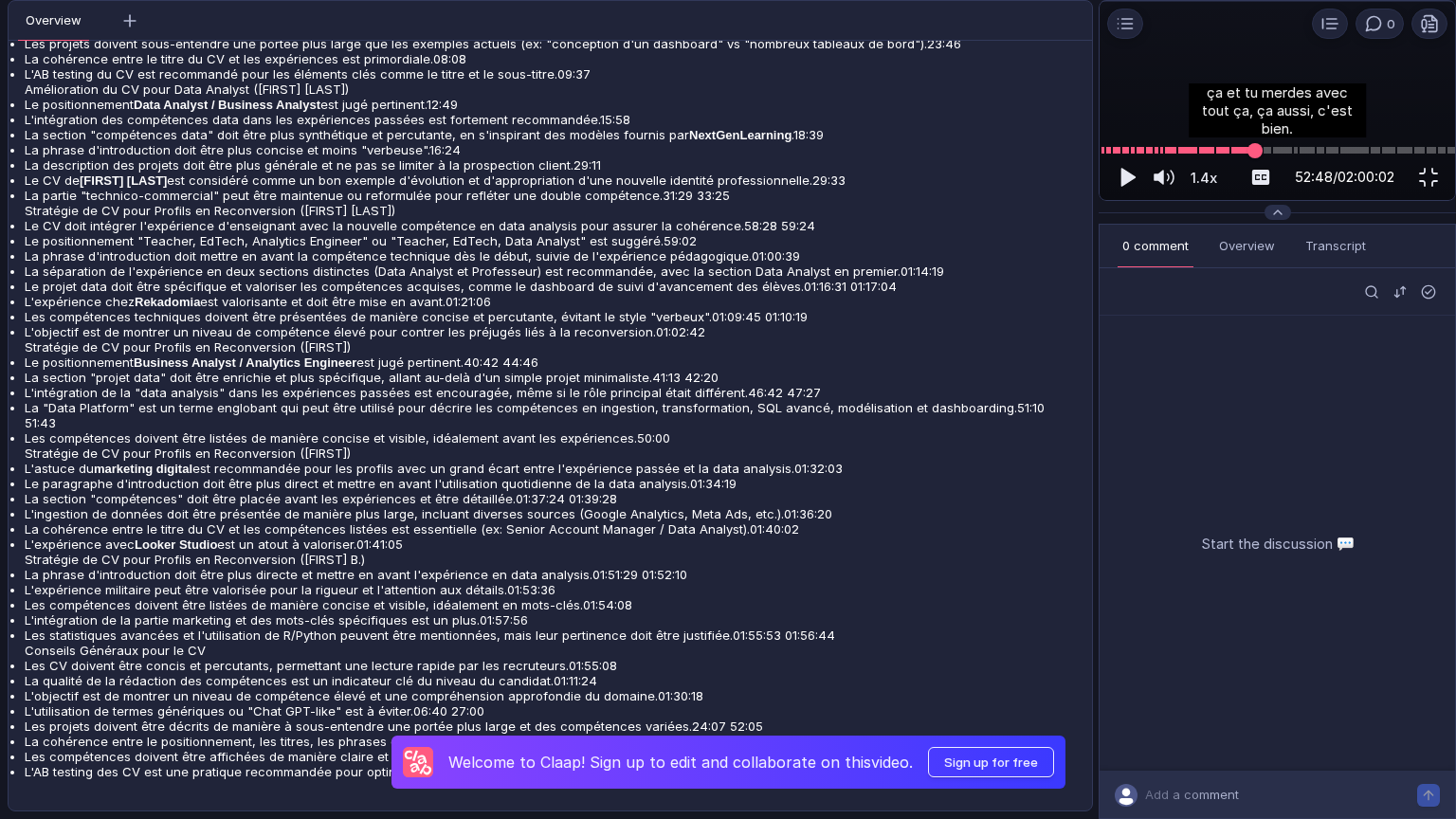 click at bounding box center [1254, 151] 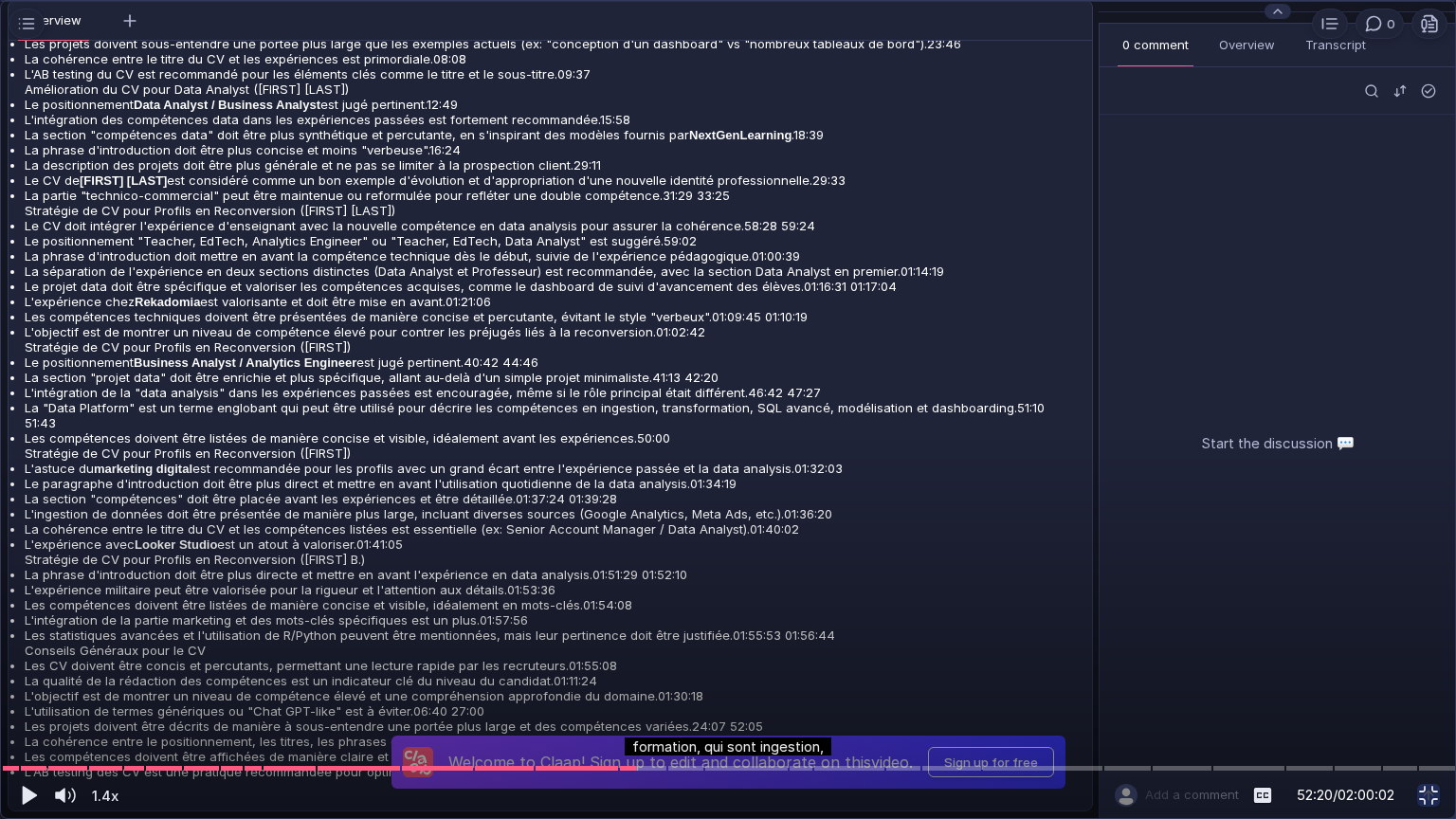 click at bounding box center (728, 410) 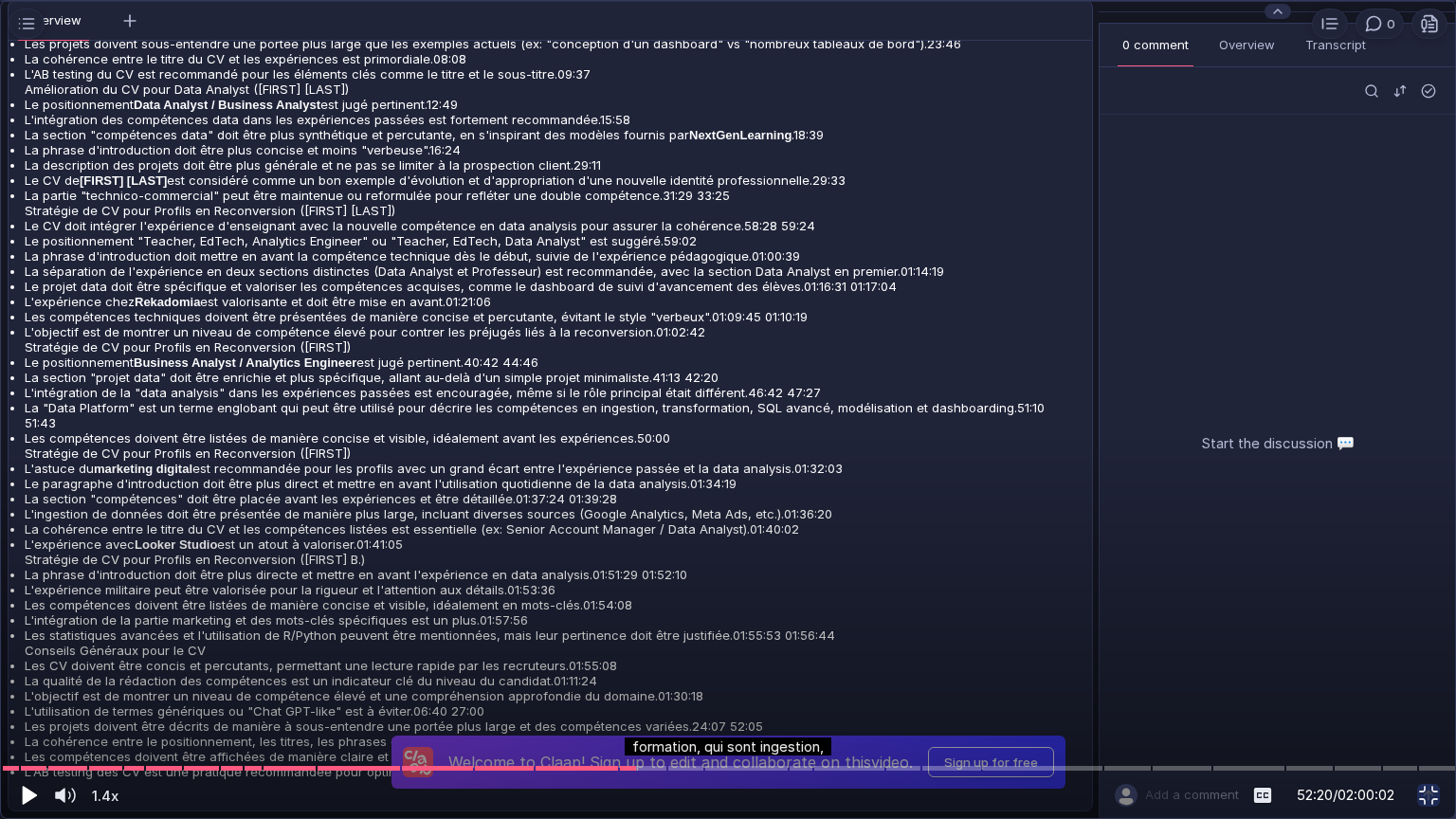 click at bounding box center [27, 795] 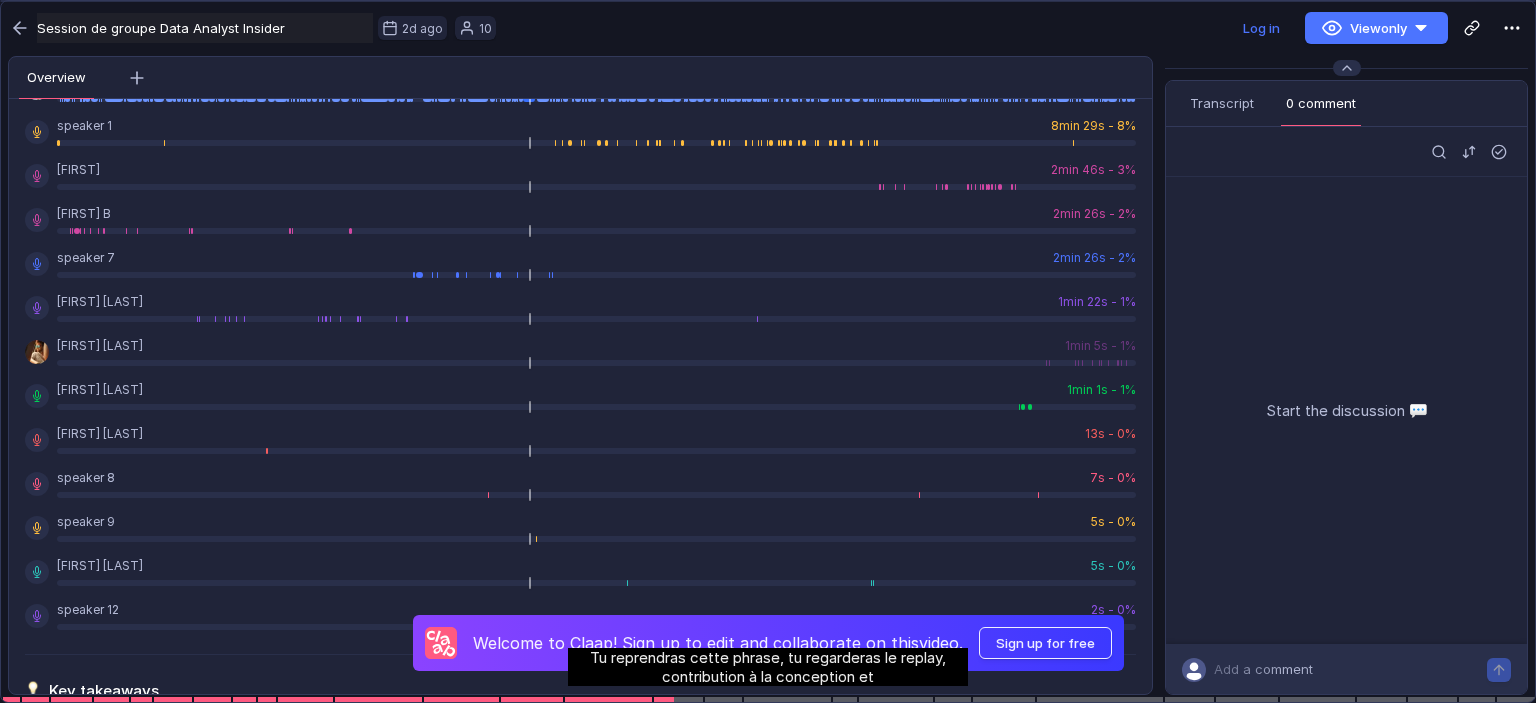 scroll, scrollTop: 0, scrollLeft: 0, axis: both 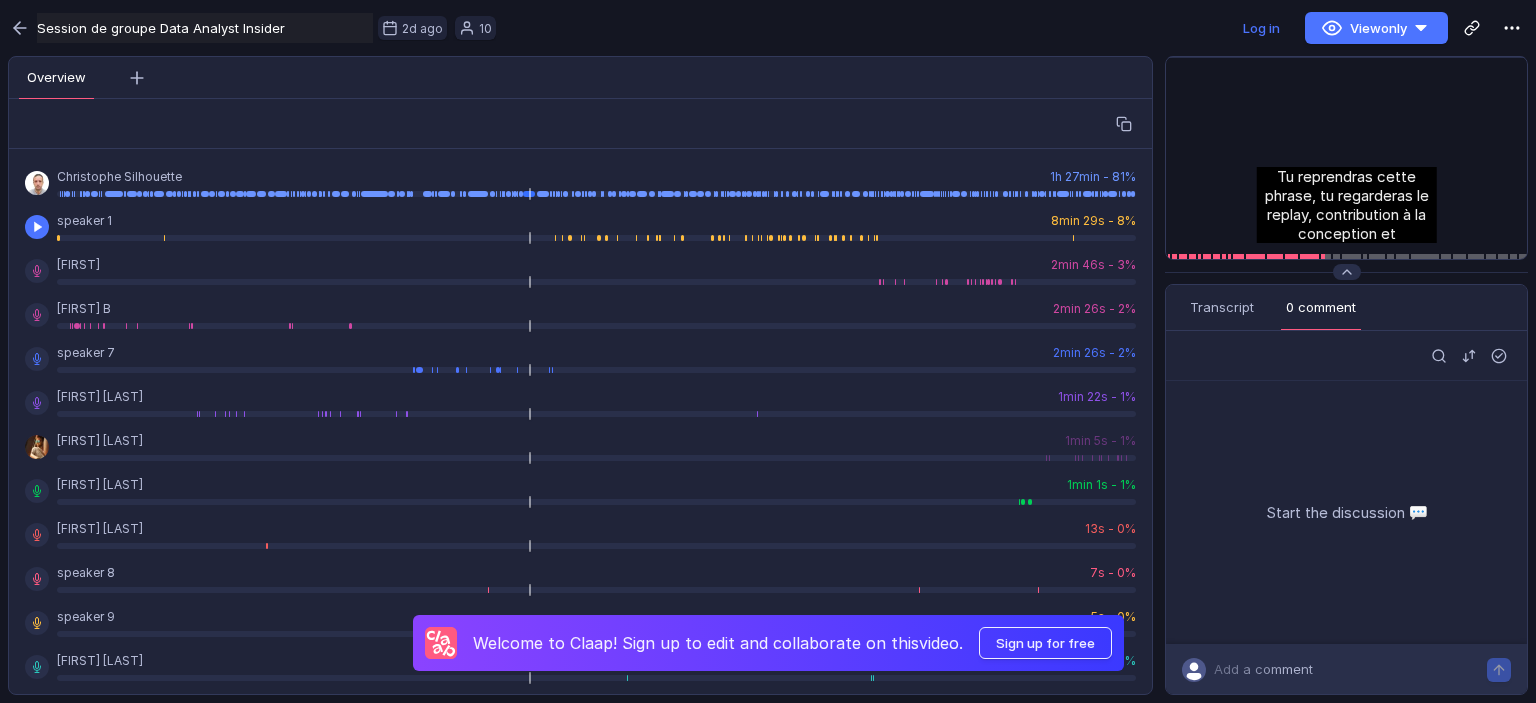 click on "[PERSON] Silhouette 1h 27min - 81% speaker 1 8min 29s - 8% [FIRST] 2min 46s - 3% [FIRST] 2min 26s - 2% speaker 7 2min 26s - 2% [FIRST] [LAST] 1min 22s - 1% [FIRST] [LAST] 1min 5s - 1% [FIRST] [LAST] 13s - 0% speaker 8 7s - 0% speaker 9 5s - 0% [FIRST] [LAST] 5s - 0% speaker 12 2s - 0% Key takeaways Analyse du transcript de la réunion de NextGenLearning du  [DATE]  : Réunion d'évaluation de CV  avec  [PERSON]  Silhouette  et plusieurs participants de Nextgen-learning, dont  [FIRST]  ,  [FIRST]  [LAST] ,  [FIRST]  [LAST] ,  [FIRST]  ,  [FIRST]  [LAST]  et  [FIRST]  [LAST] . L'objectif principal était de fournir des commentaires et des conseils sur l'amélioration des CV des participants, en mettant l'accent sur la mise en valeur de leurs compétences en analyse de données et leur expérience professionnelle. [FIRST] [LAST] [PERSON] [FIRST]  et  [FIRST]  [LAST]  pour la section des compétences. [FIRST] [LAST] [PERSON] [FIRST]" at bounding box center (580, 1199) 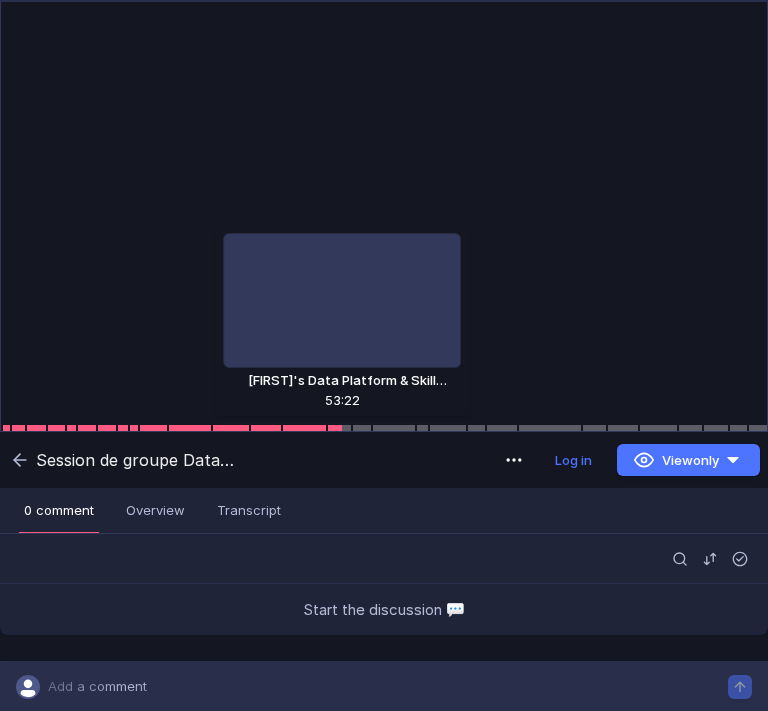 click at bounding box center [340, 428] 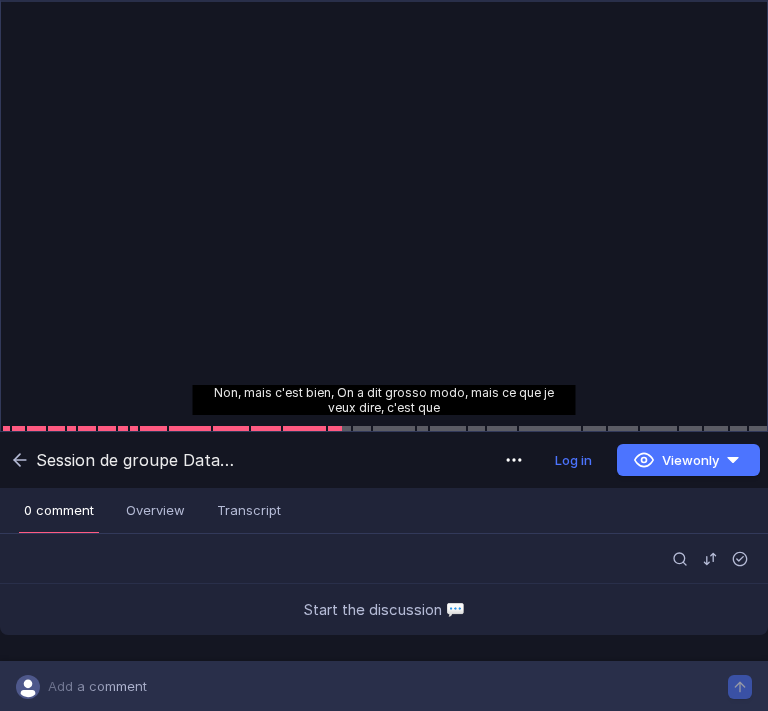click at bounding box center (384, 216) 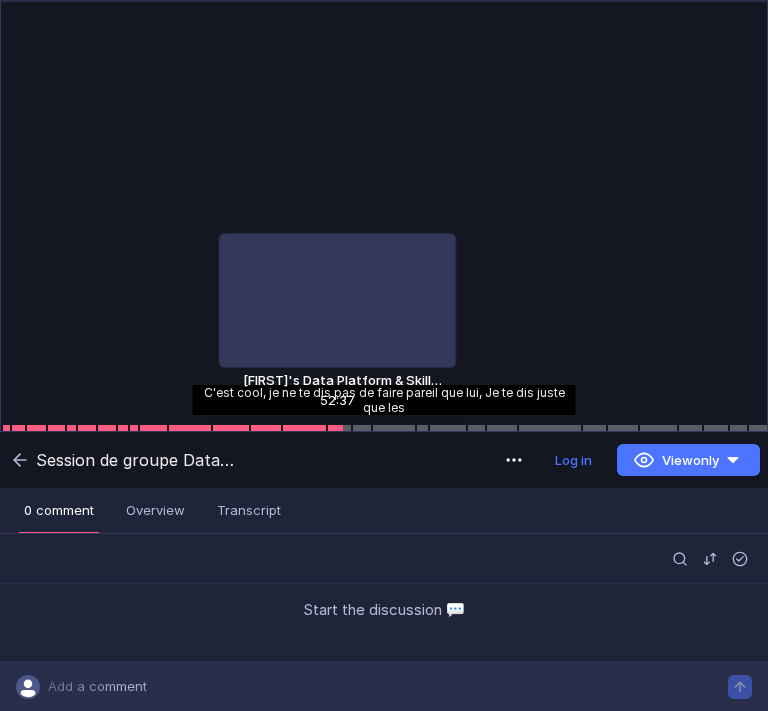 click at bounding box center (335, 428) 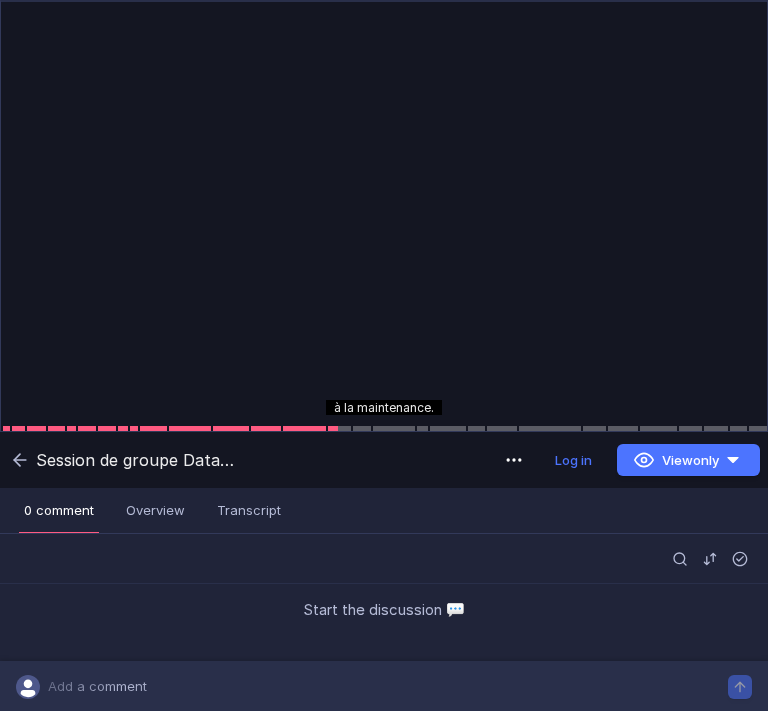 click at bounding box center [384, 216] 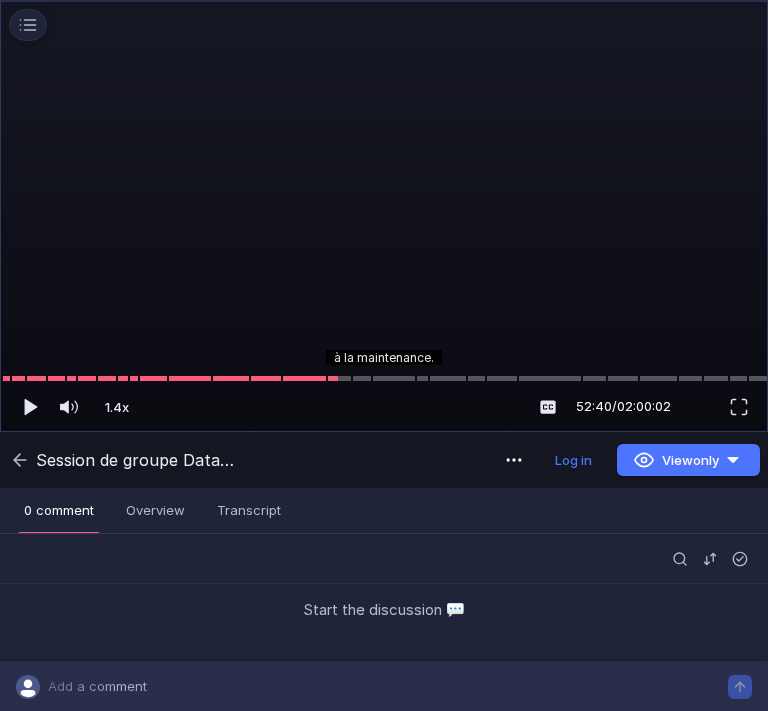 click at bounding box center [384, 216] 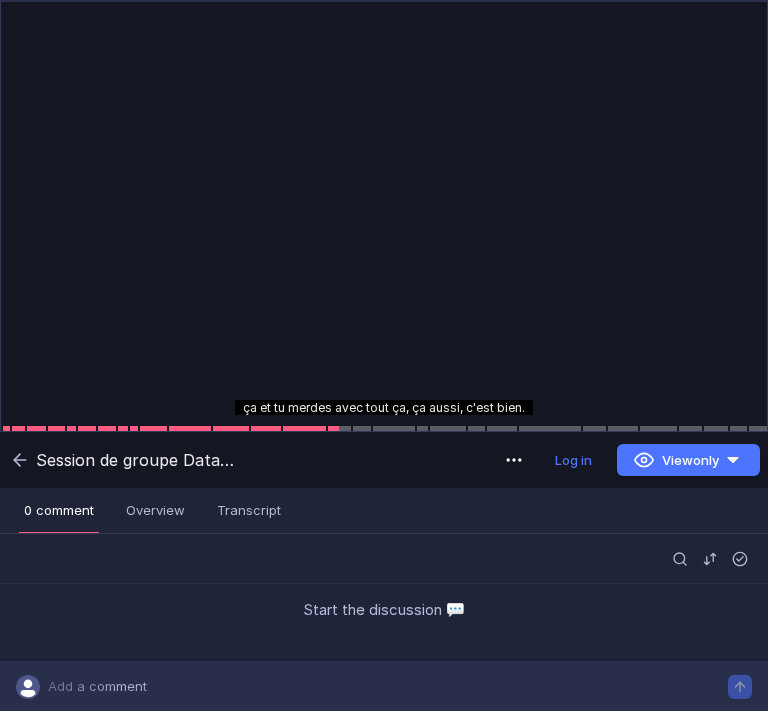 click at bounding box center (384, 216) 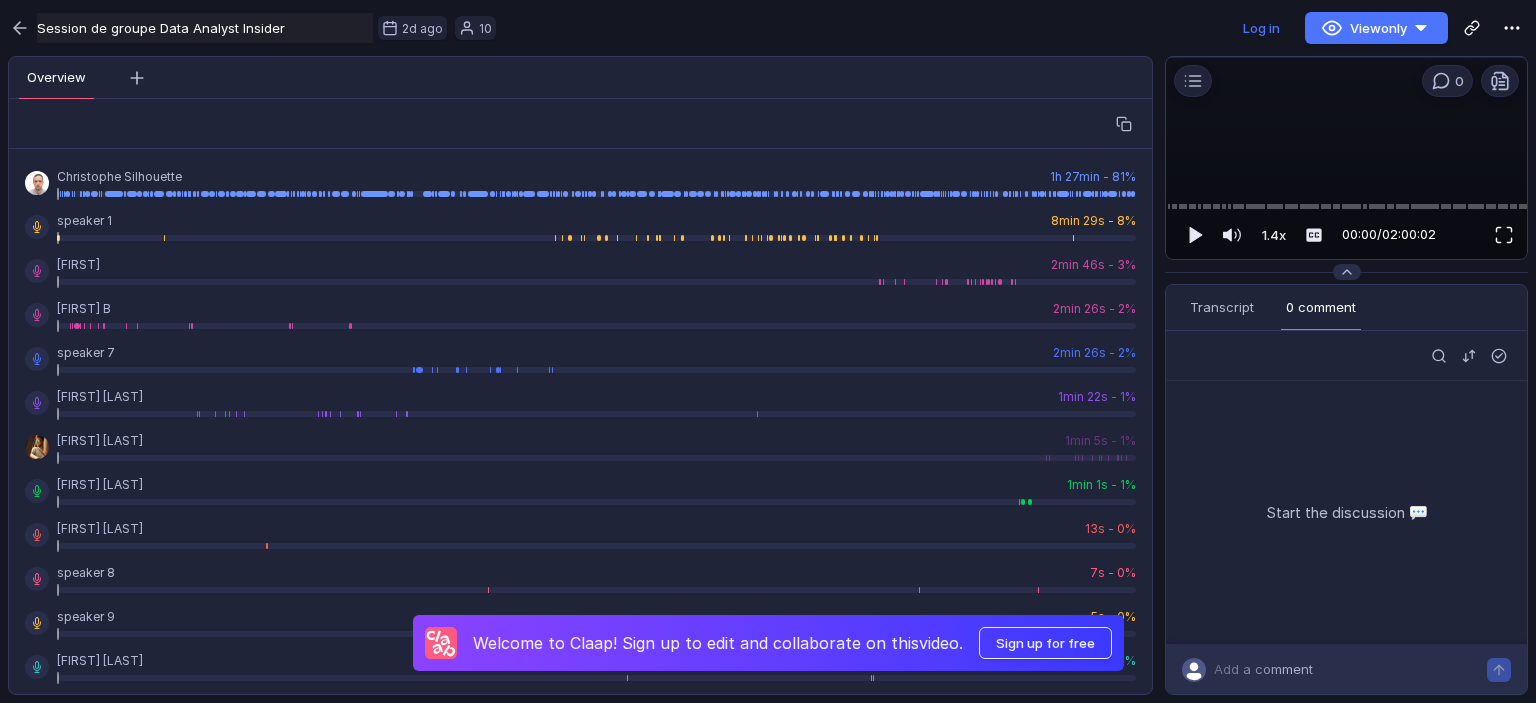 click at bounding box center (1504, 235) 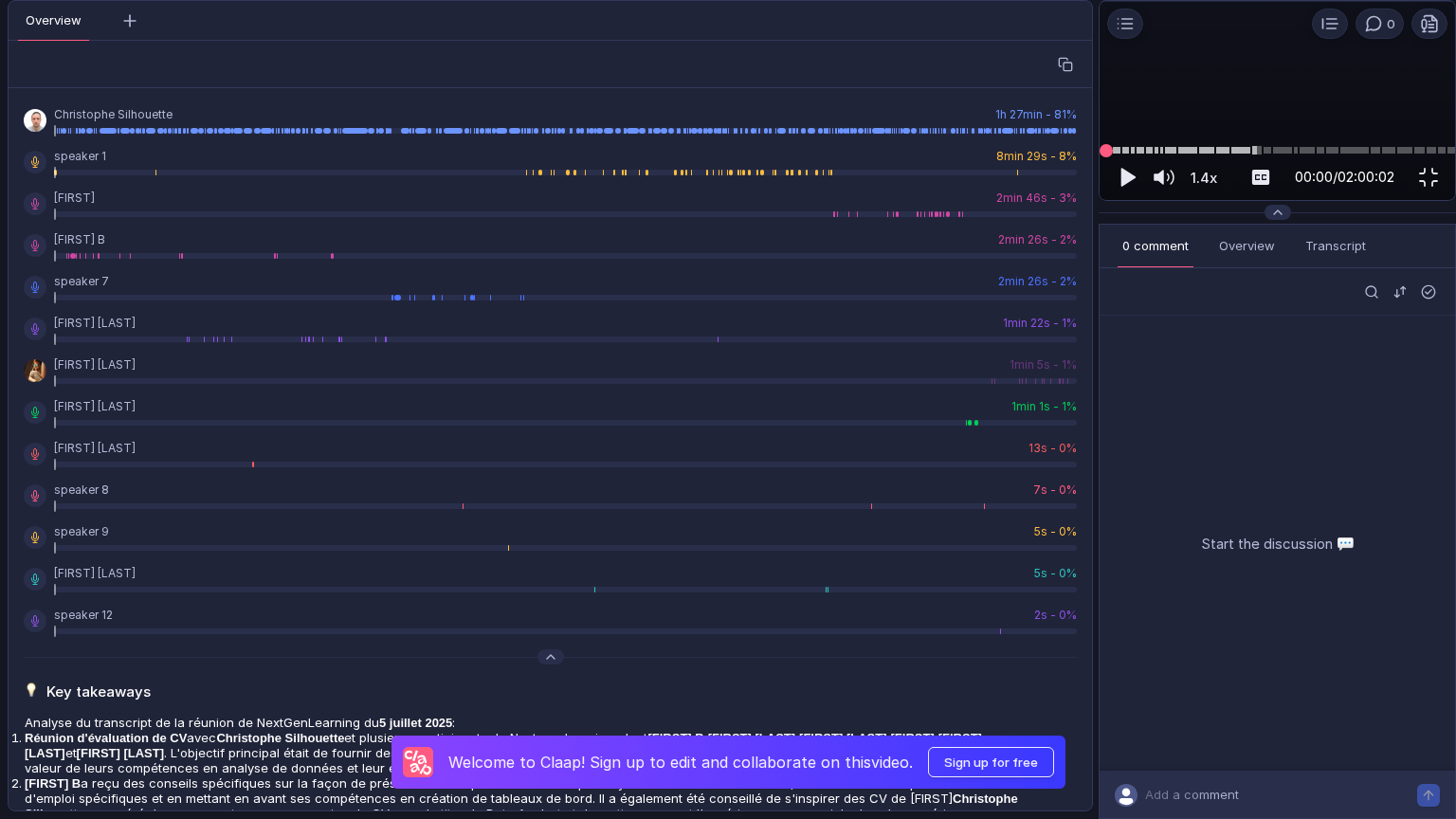 click at bounding box center (1277, 150) 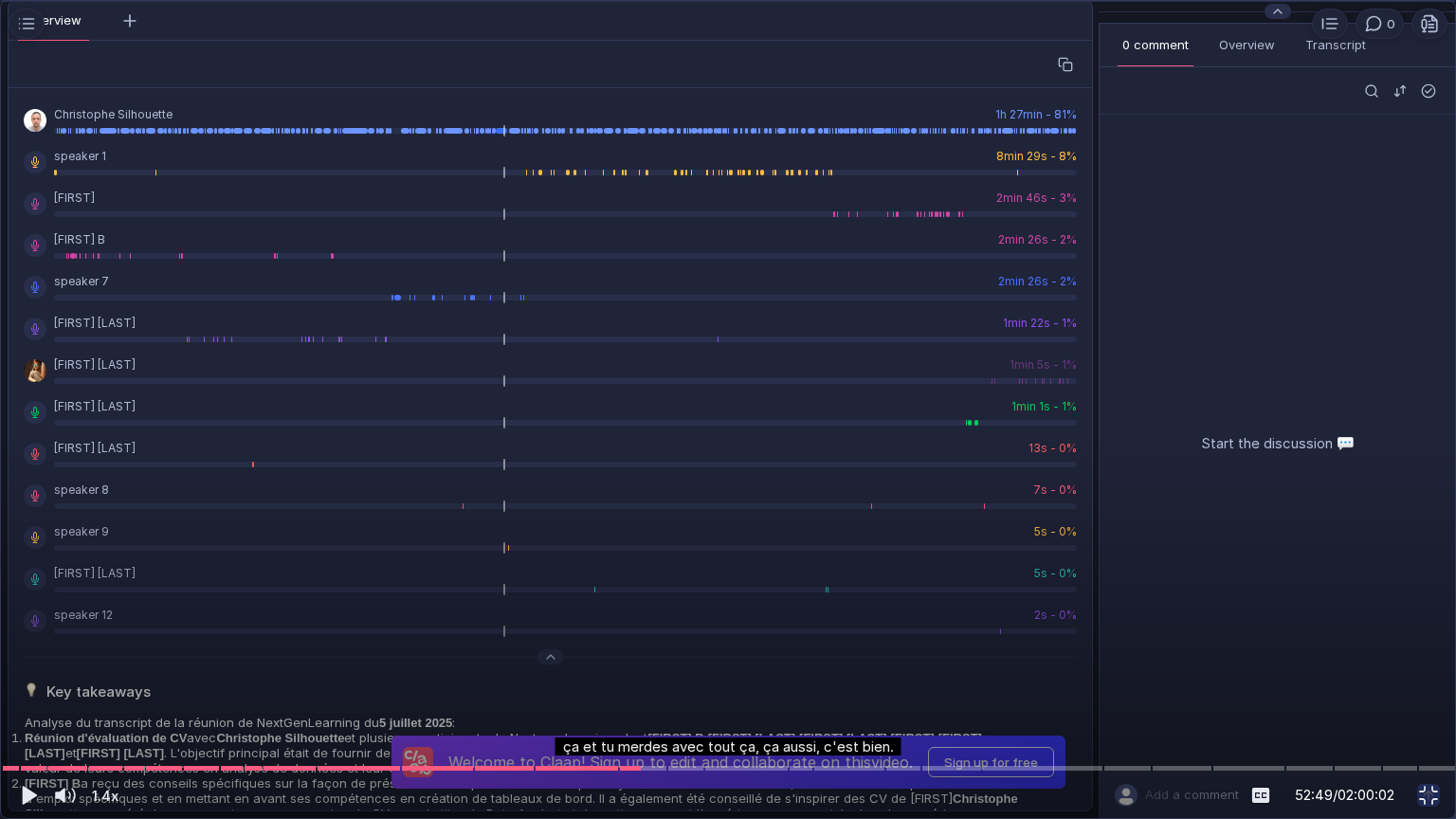 click at bounding box center (728, 410) 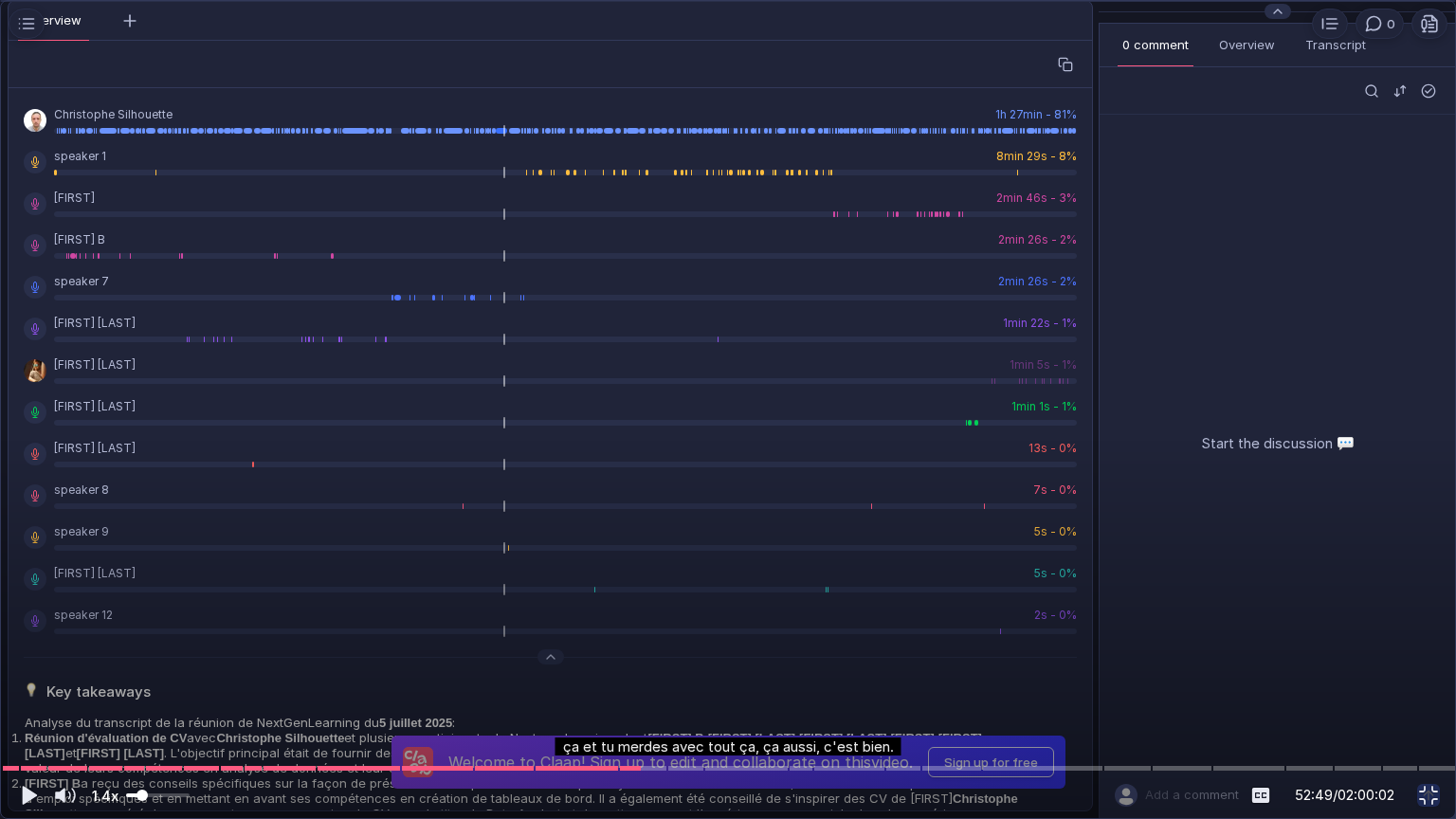 click on "1.4x" at bounding box center (105, 795) 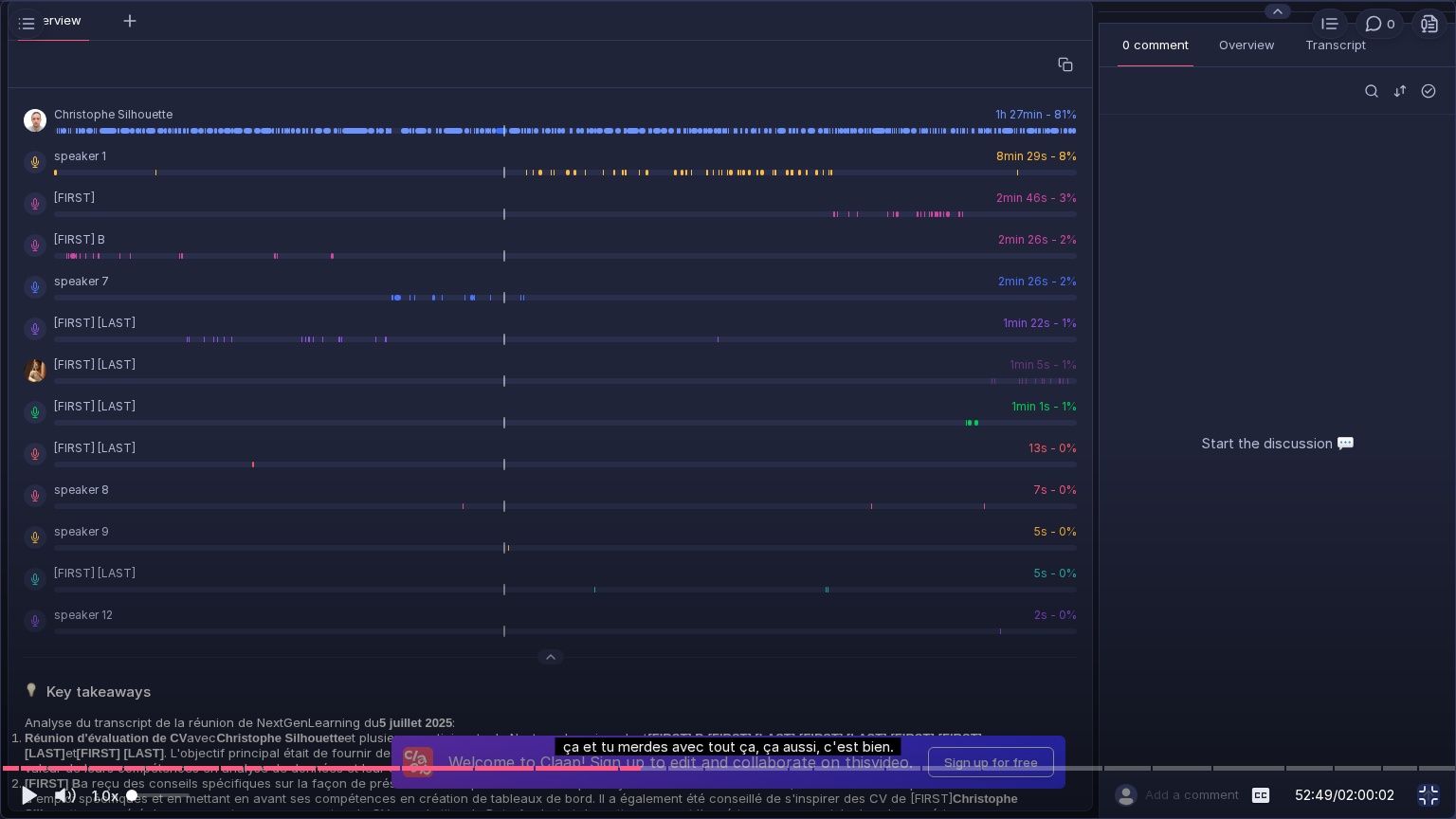 click at bounding box center [728, 410] 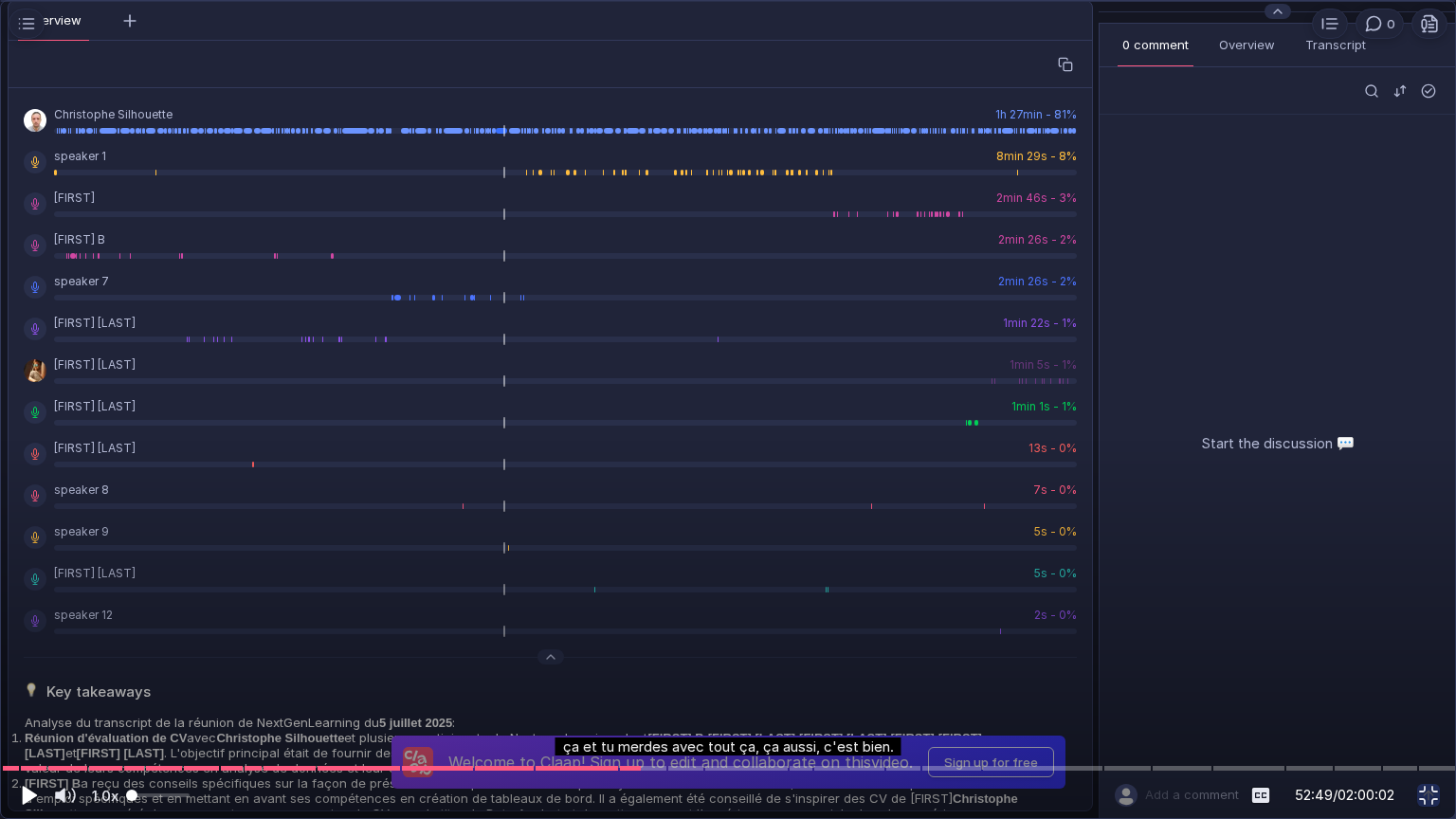 click at bounding box center [27, 795] 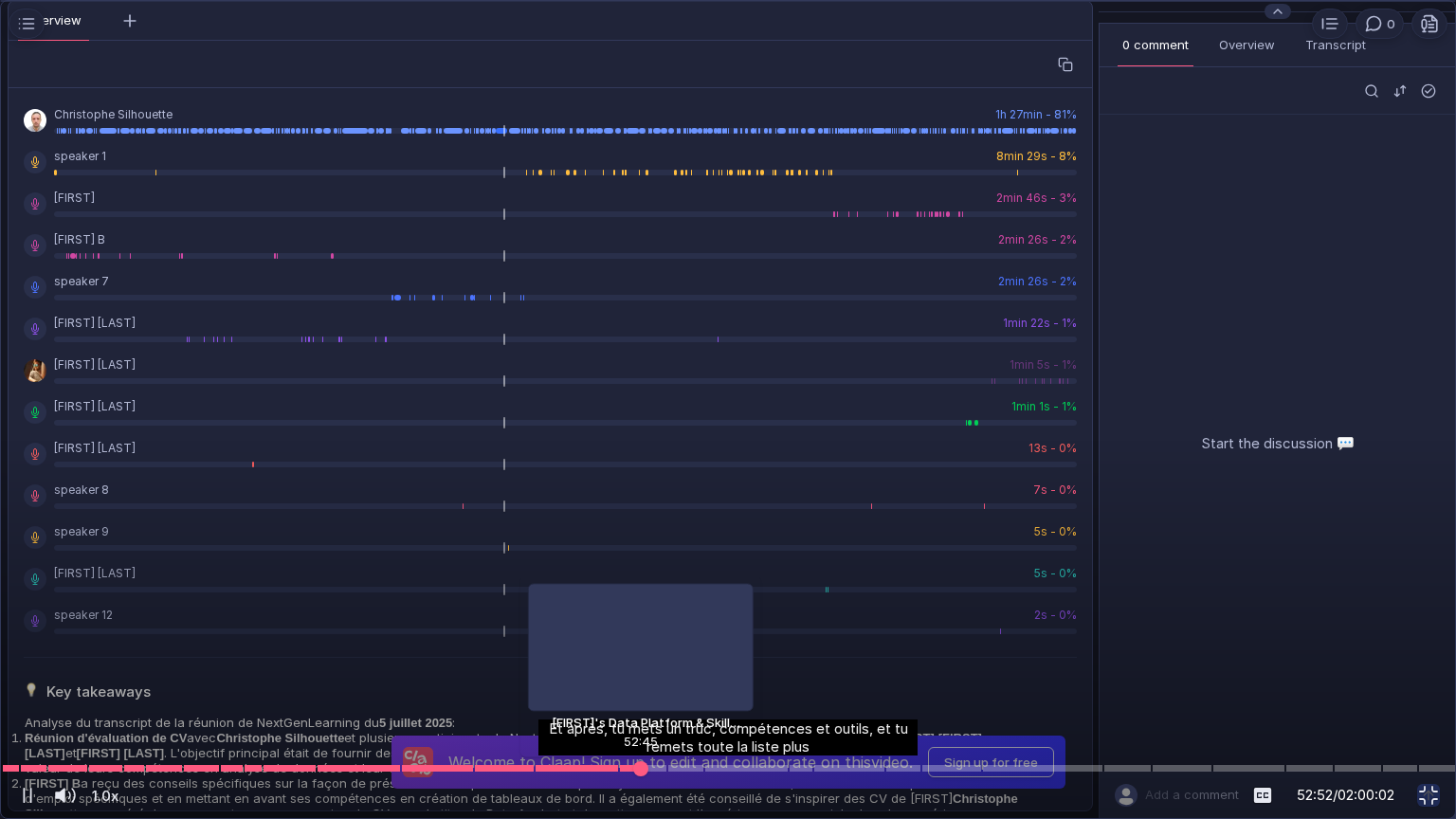 click at bounding box center (641, 768) 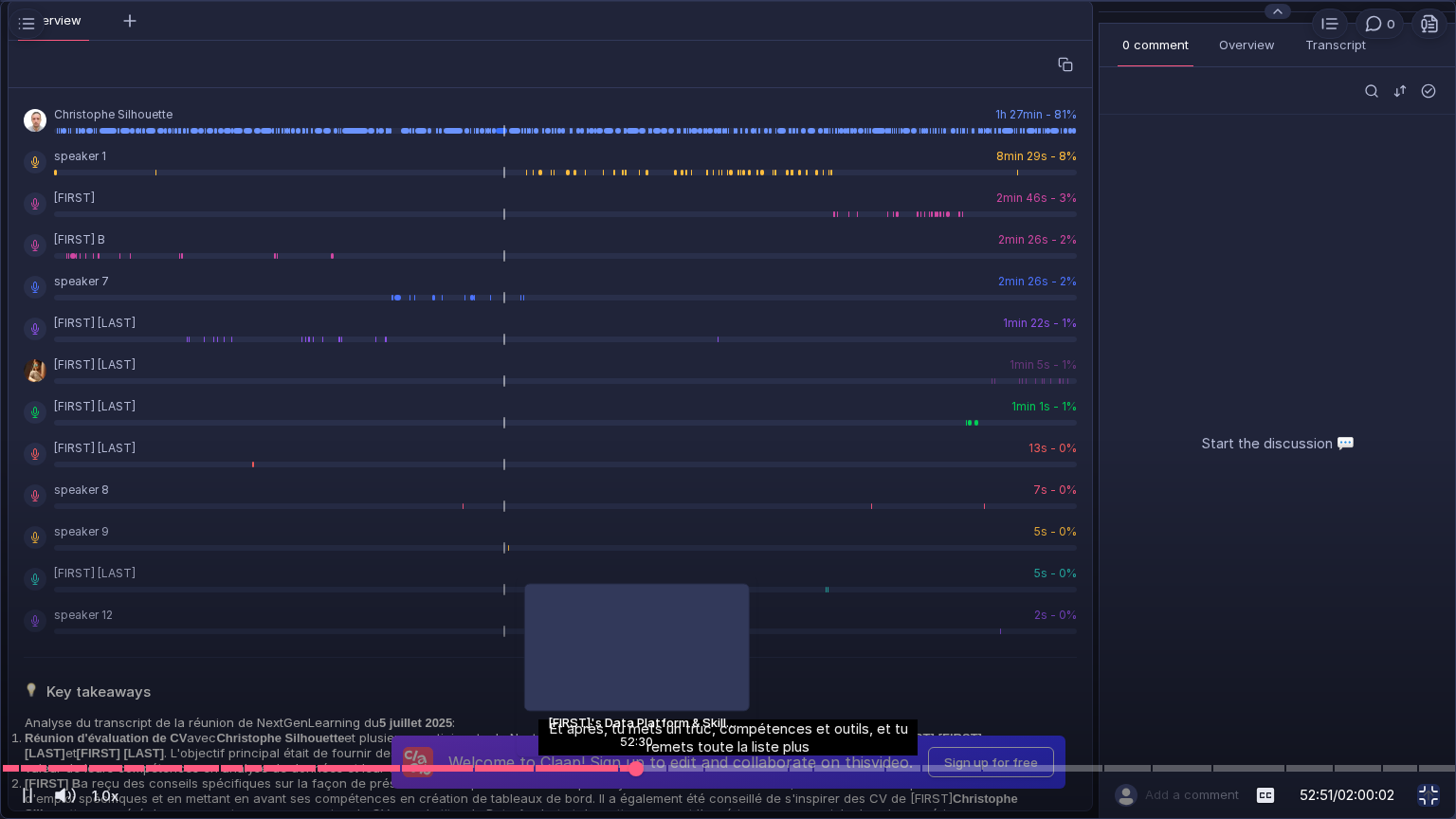 click at bounding box center [636, 768] 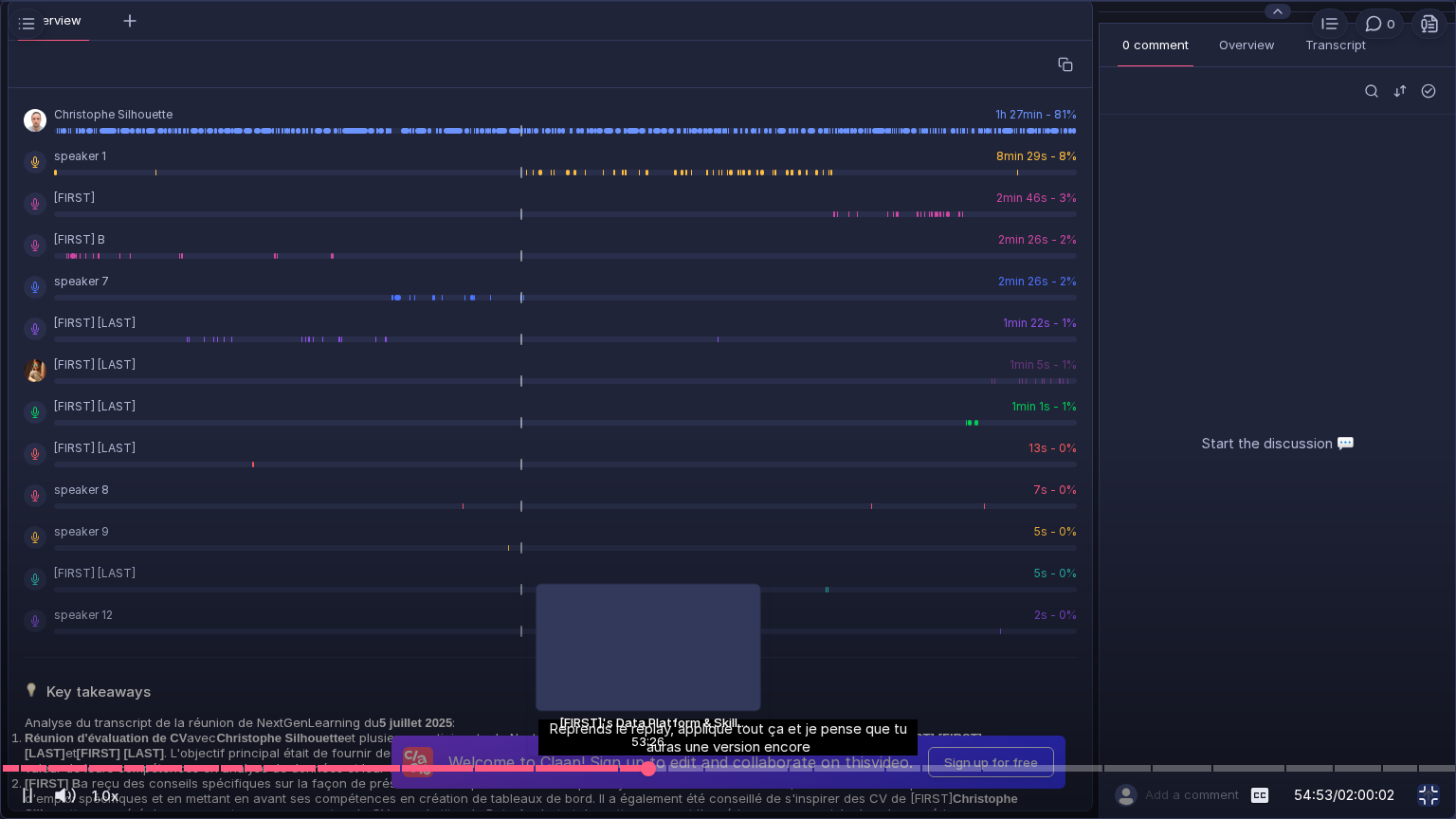 click at bounding box center (728, 768) 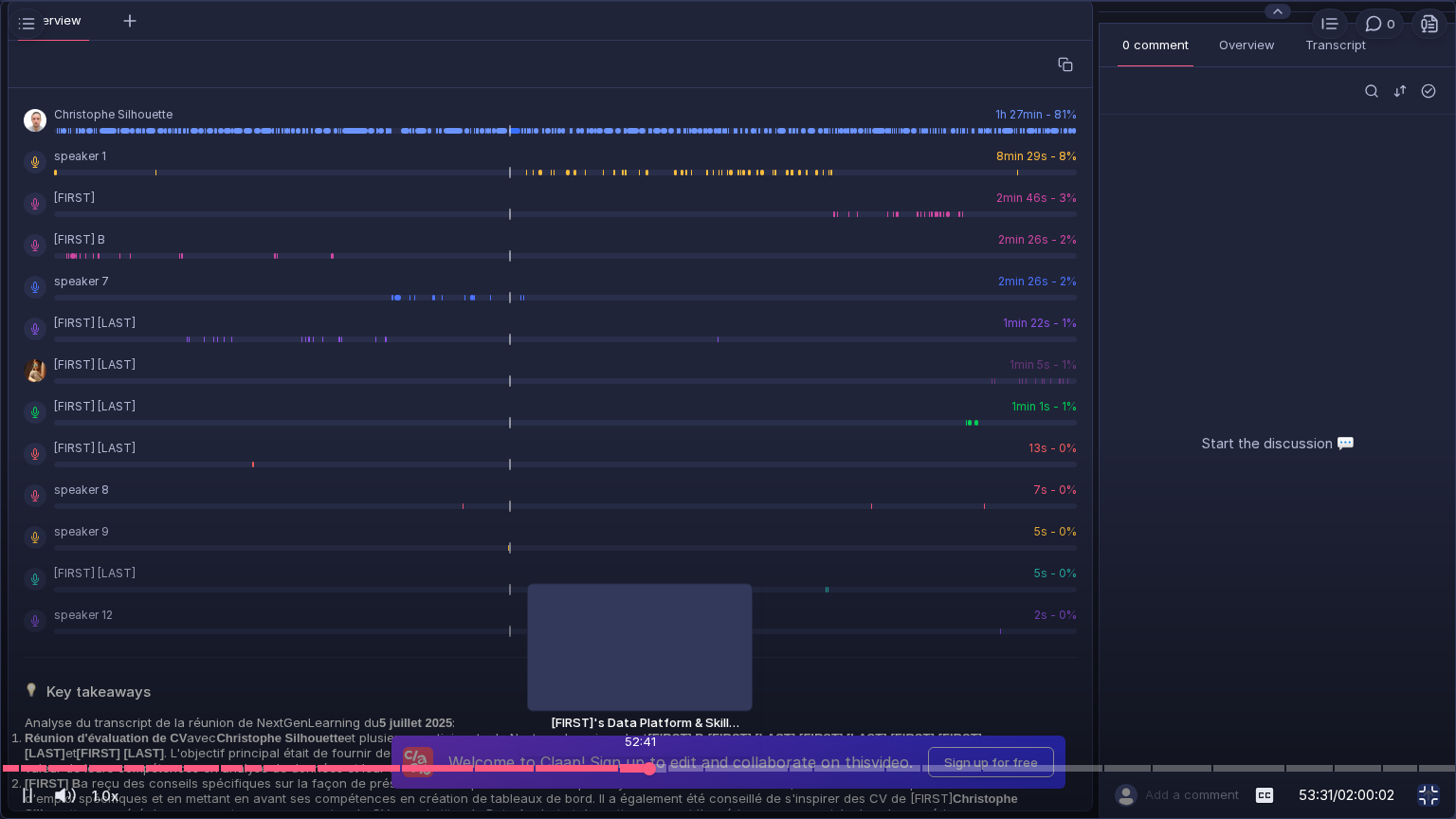 click at bounding box center [728, 768] 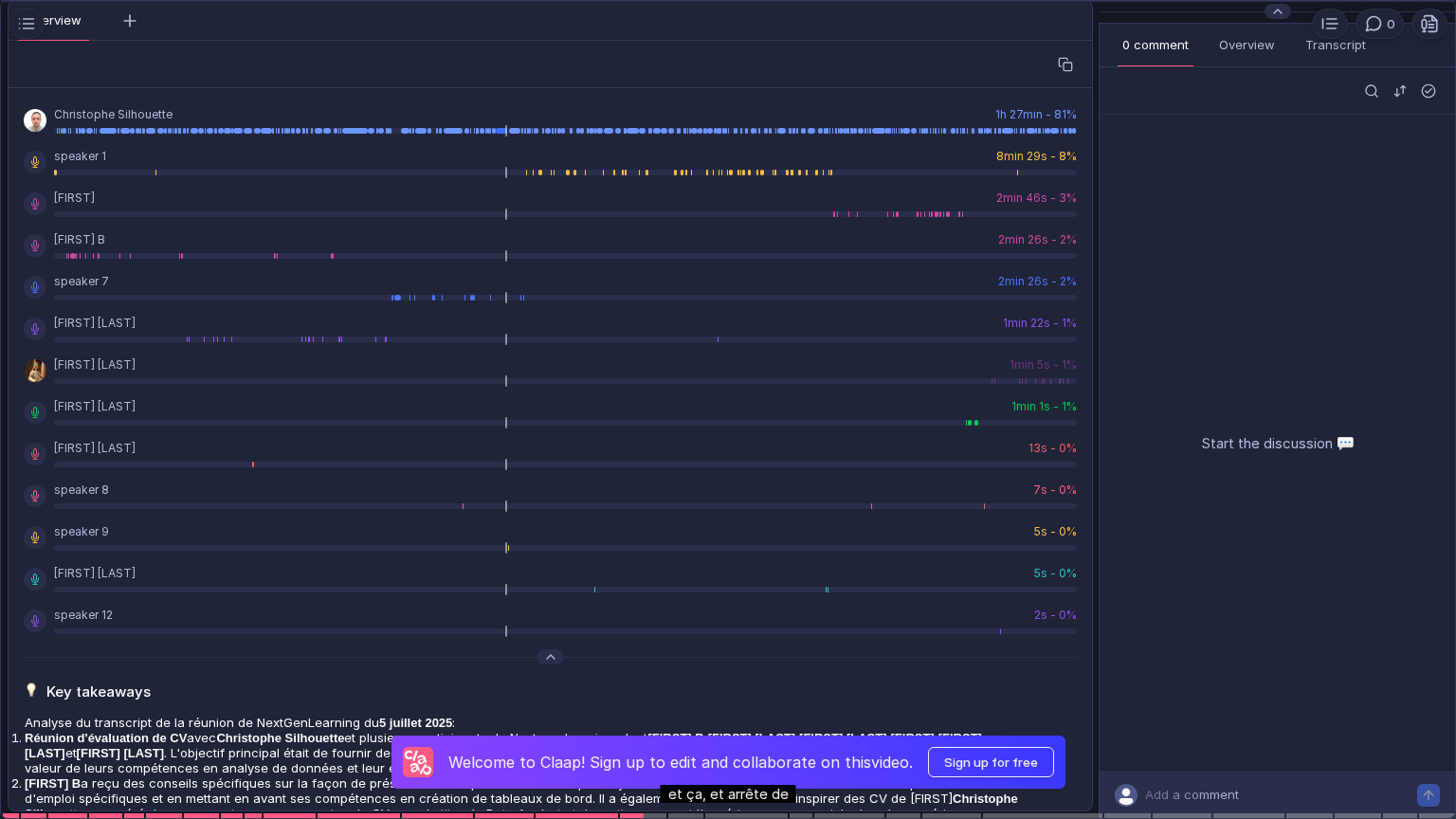 click at bounding box center (728, 410) 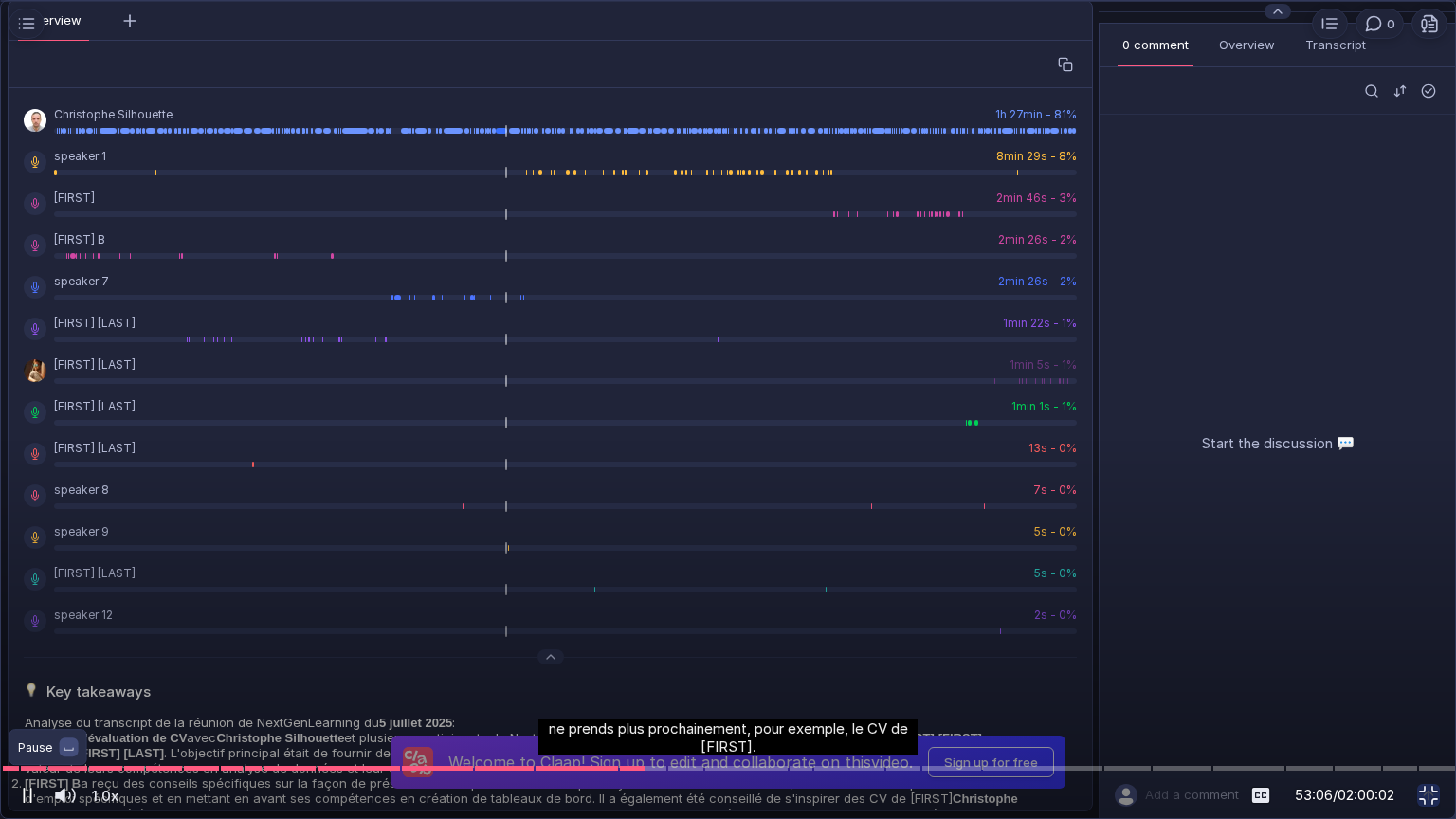 click at bounding box center [27, 795] 